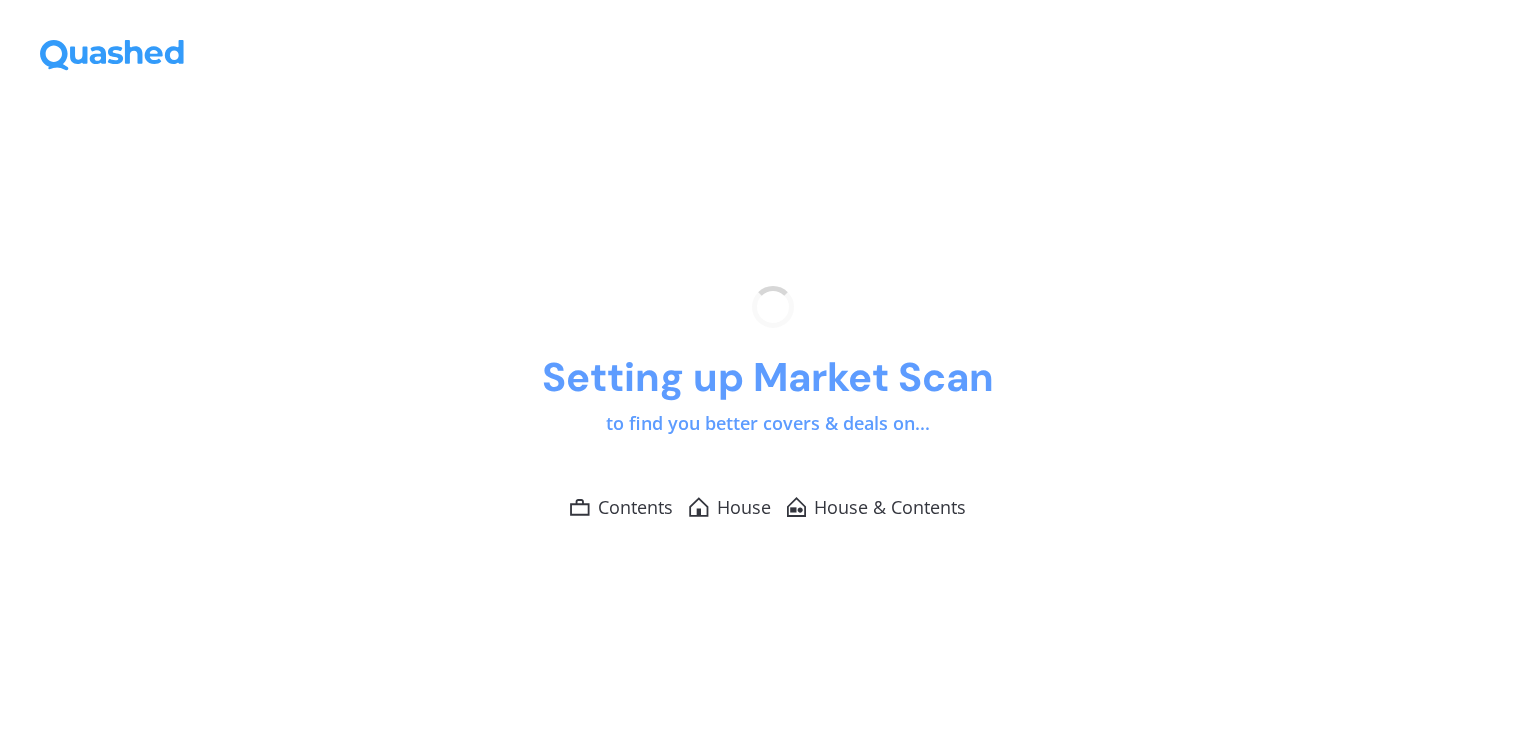 scroll, scrollTop: 0, scrollLeft: 0, axis: both 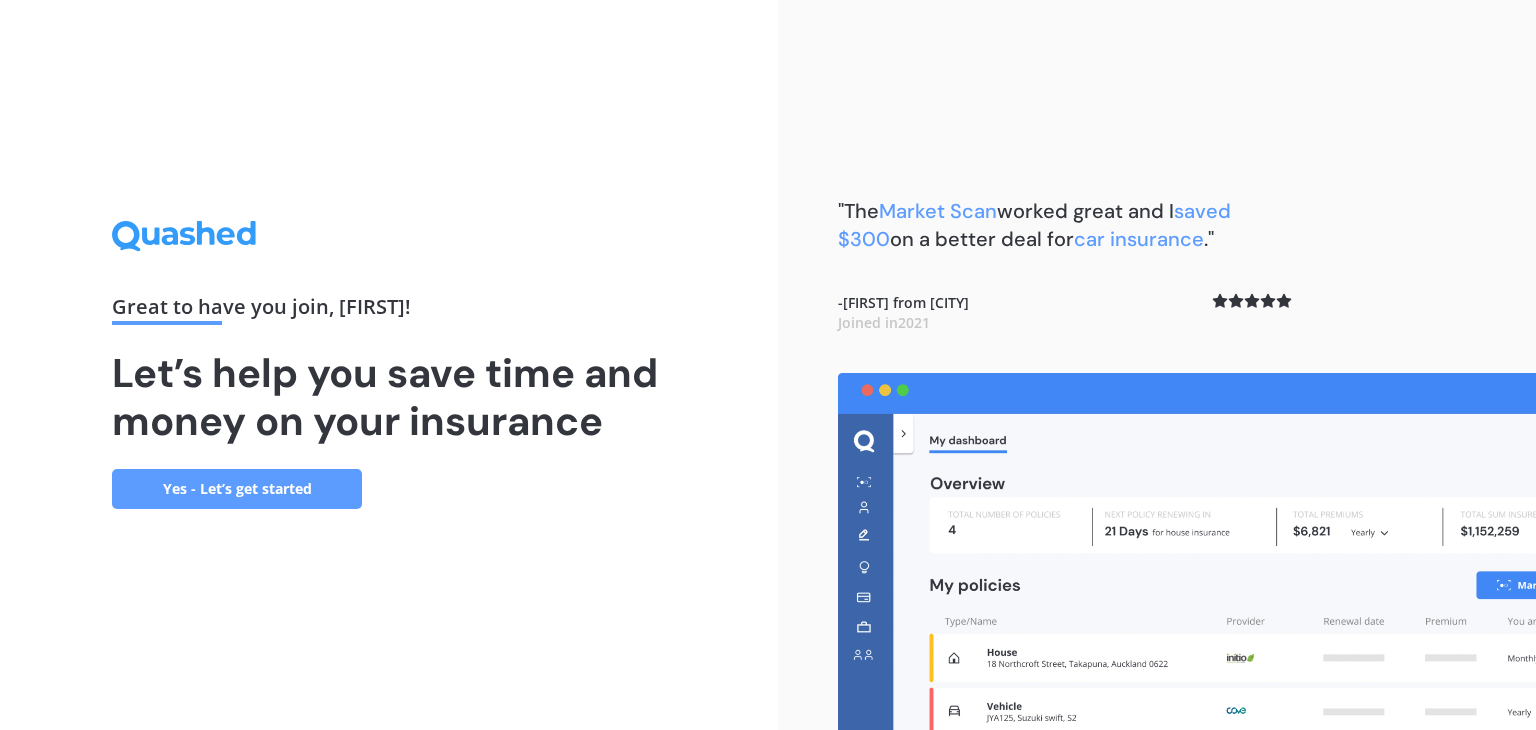 click on "Yes - Let’s get started" at bounding box center (237, 489) 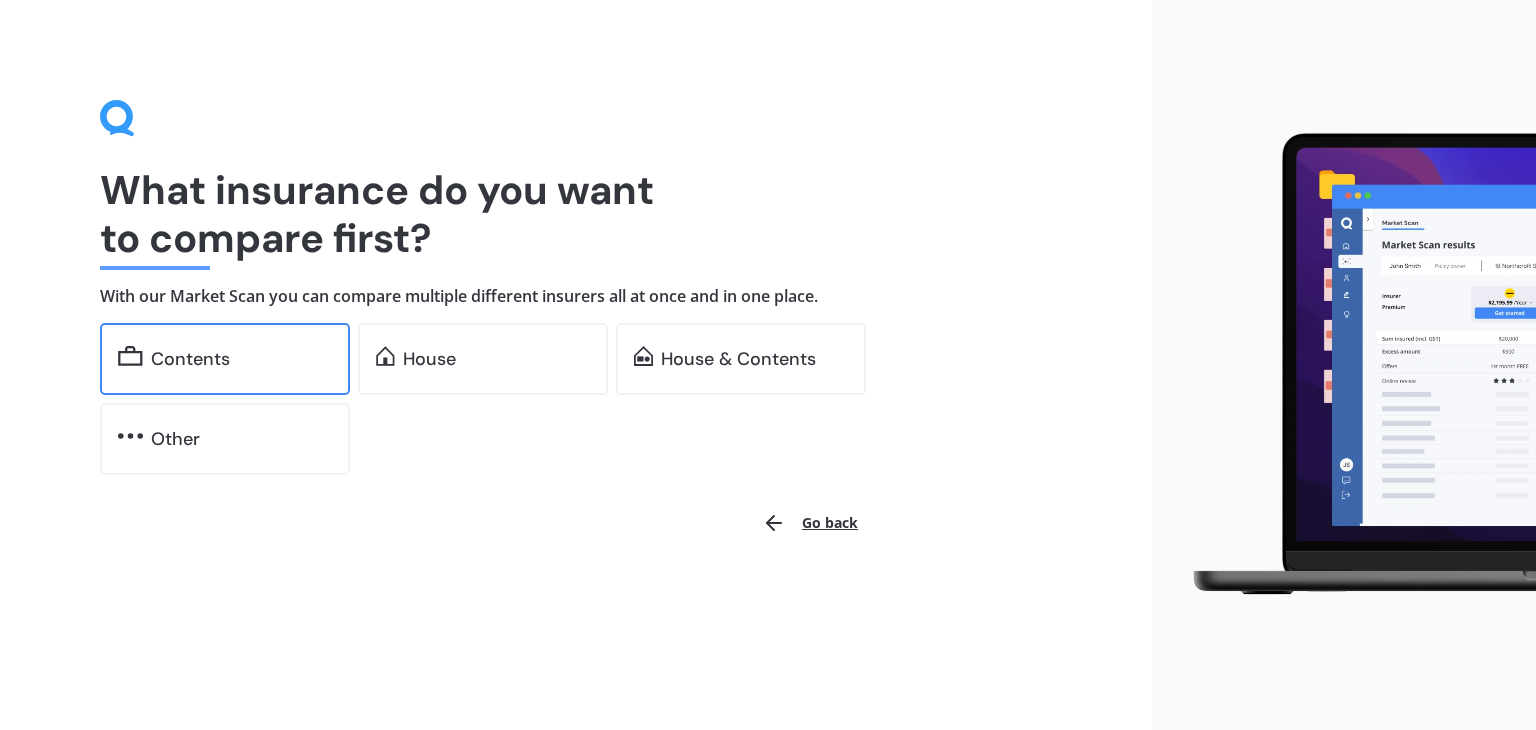 click on "Contents" at bounding box center [241, 359] 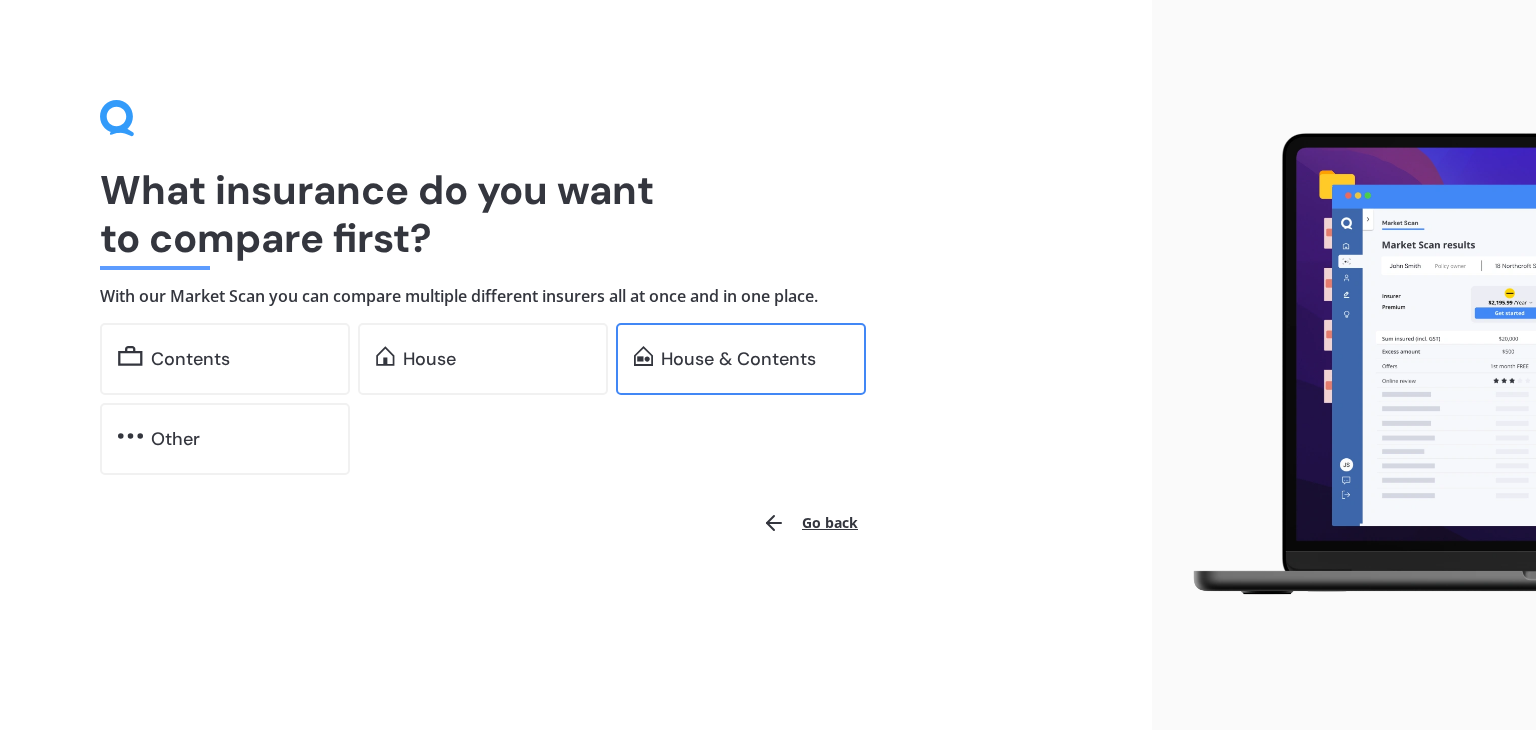 click on "House & Contents" at bounding box center (741, 359) 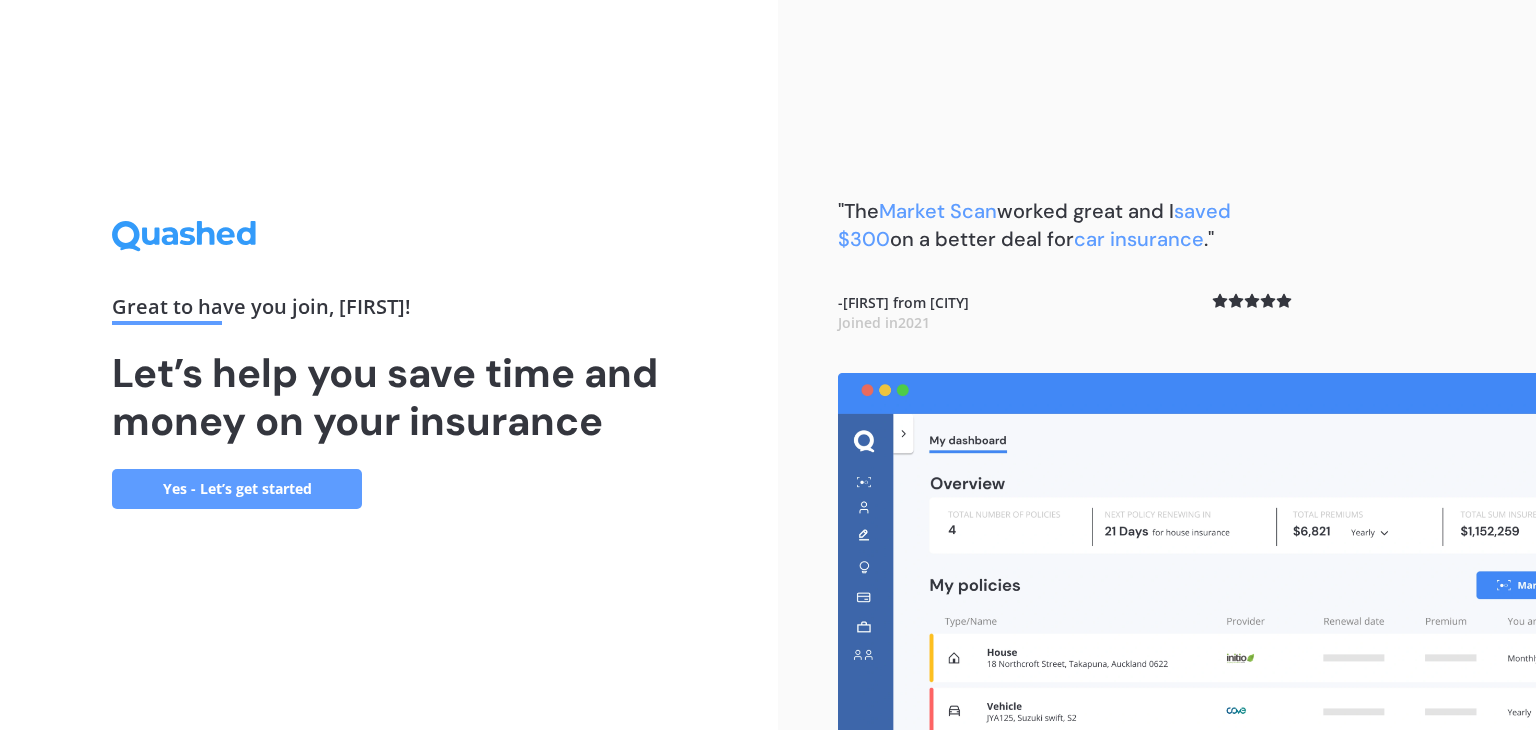 click on "Yes - Let’s get started" at bounding box center (237, 489) 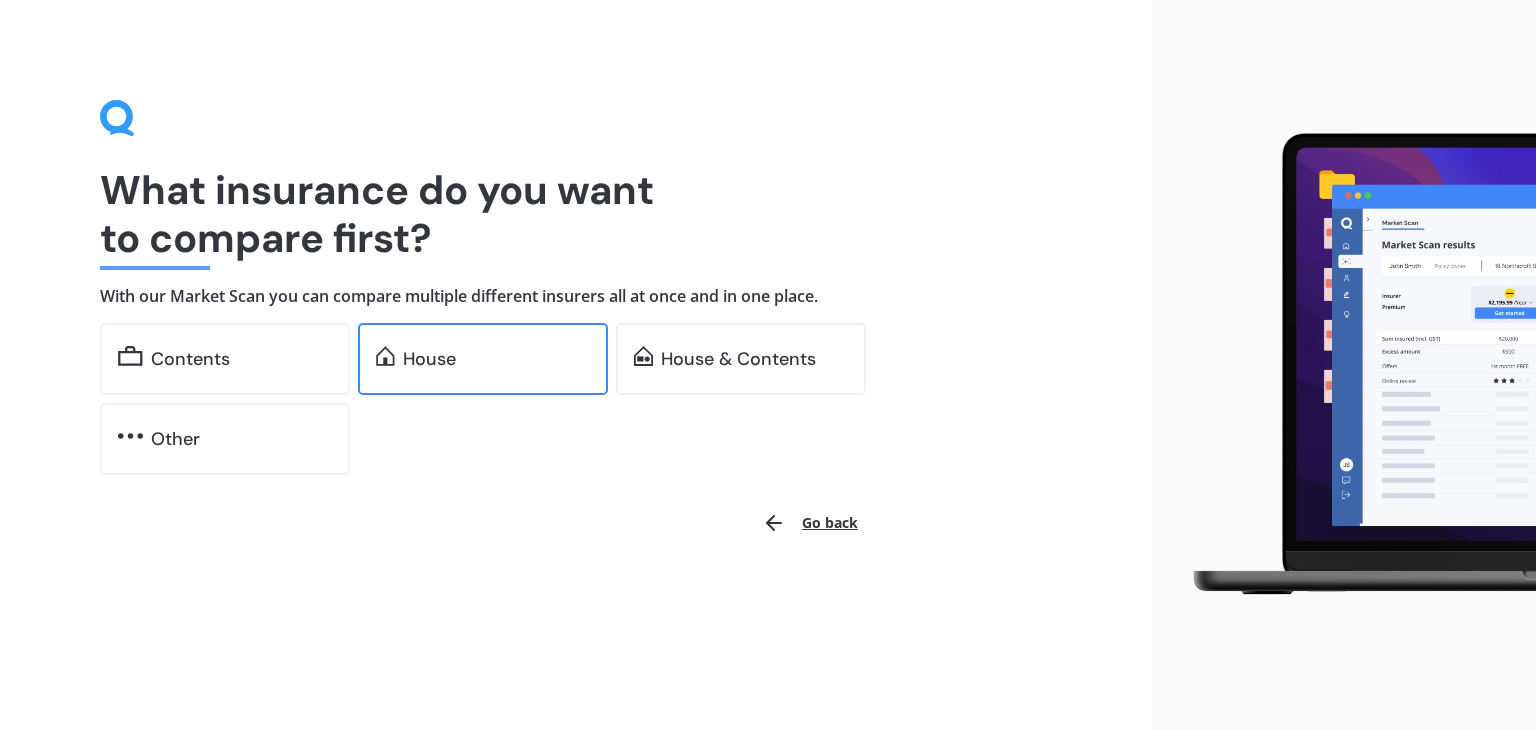 click on "House" at bounding box center [496, 359] 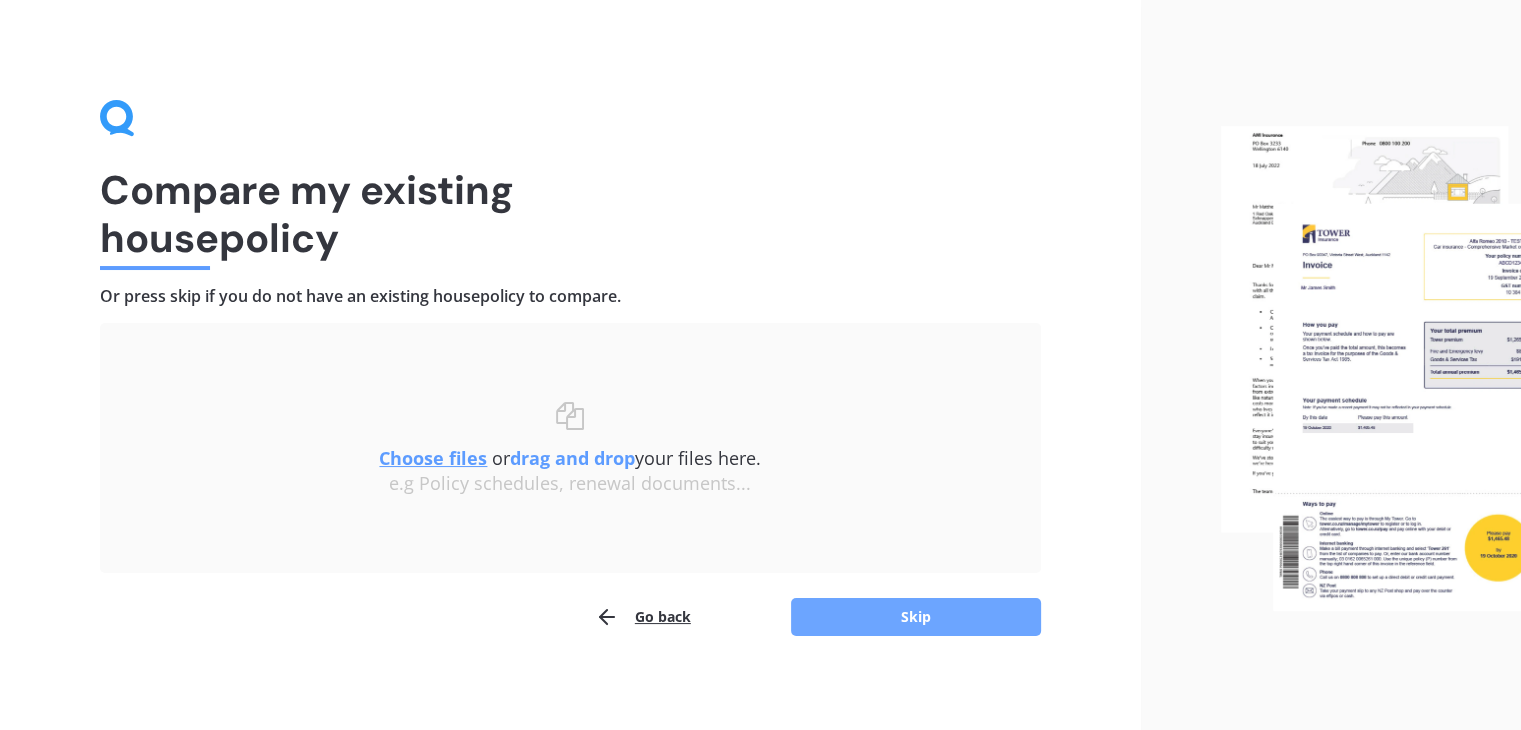 click on "Skip" at bounding box center [916, 617] 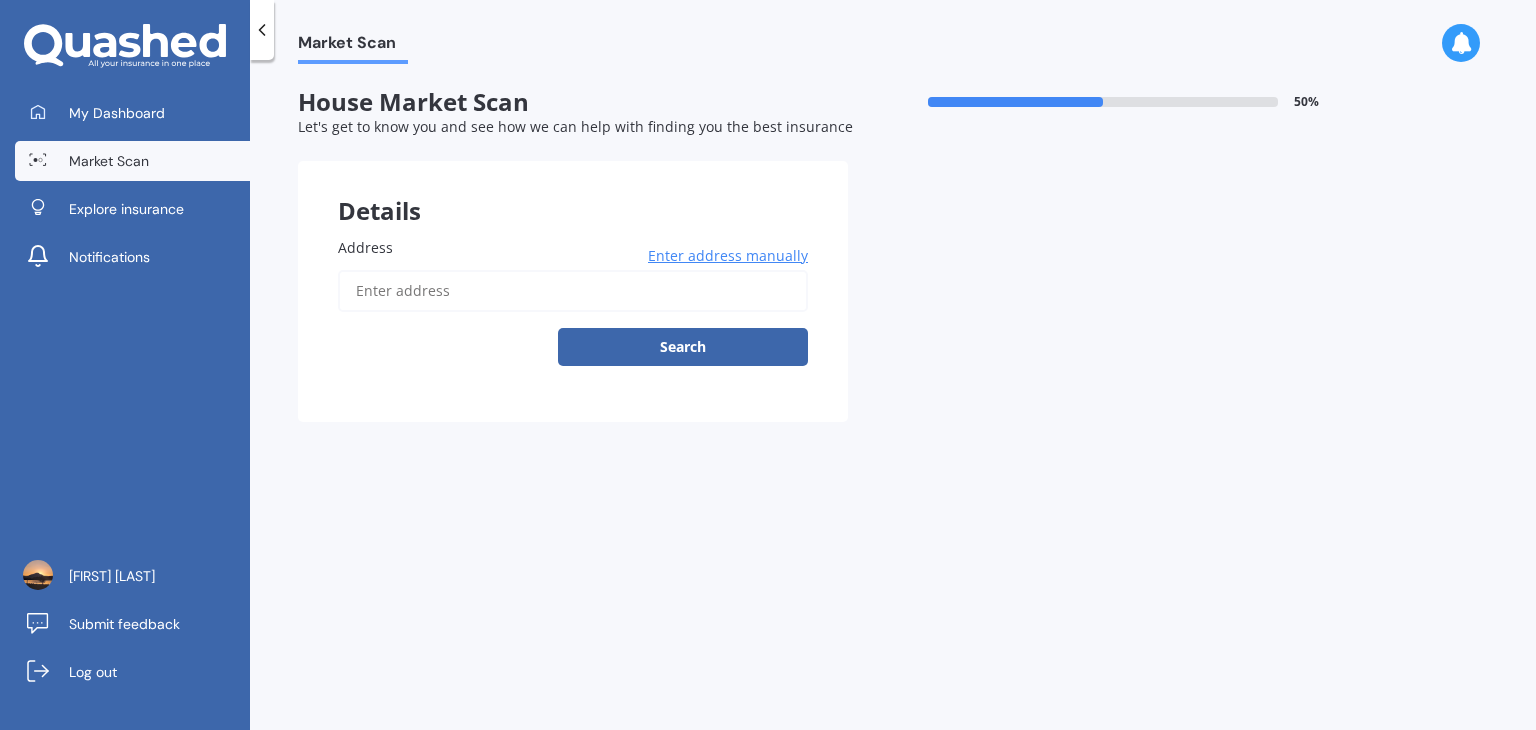 click on "Enter address manually" at bounding box center (728, 256) 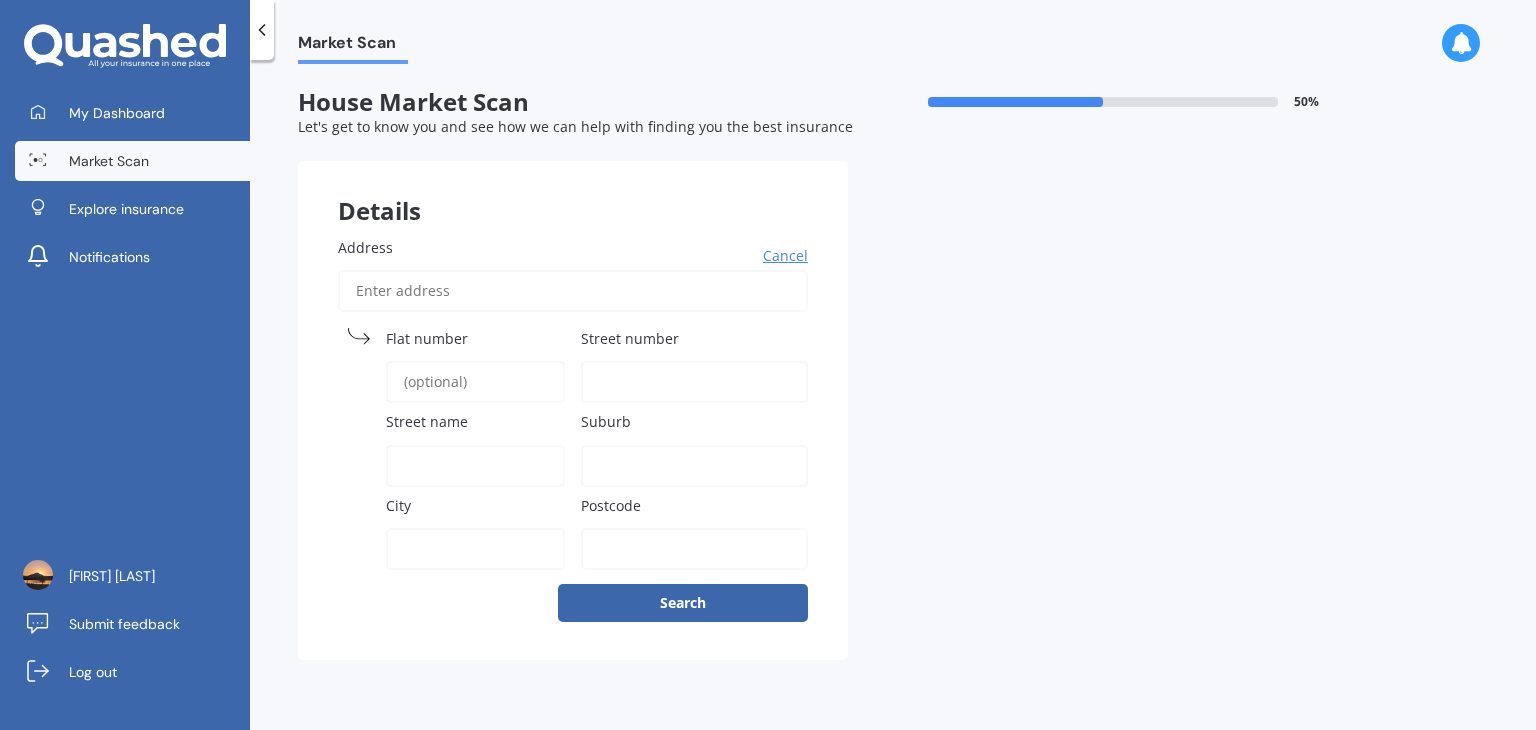 click on "Address" at bounding box center (573, 291) 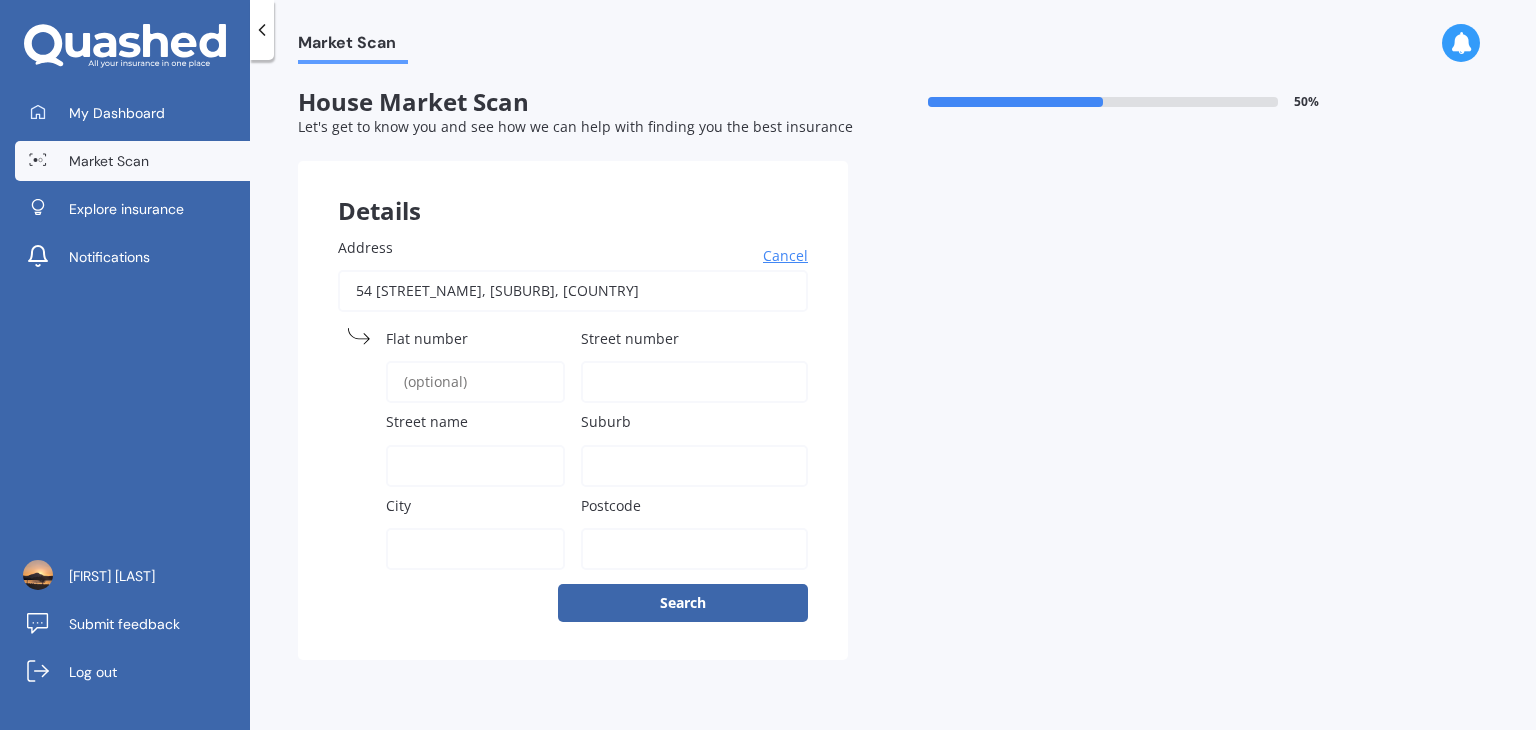 type on "54 [STREET_NAME], [SUBURB] [POSTAL_CODE]" 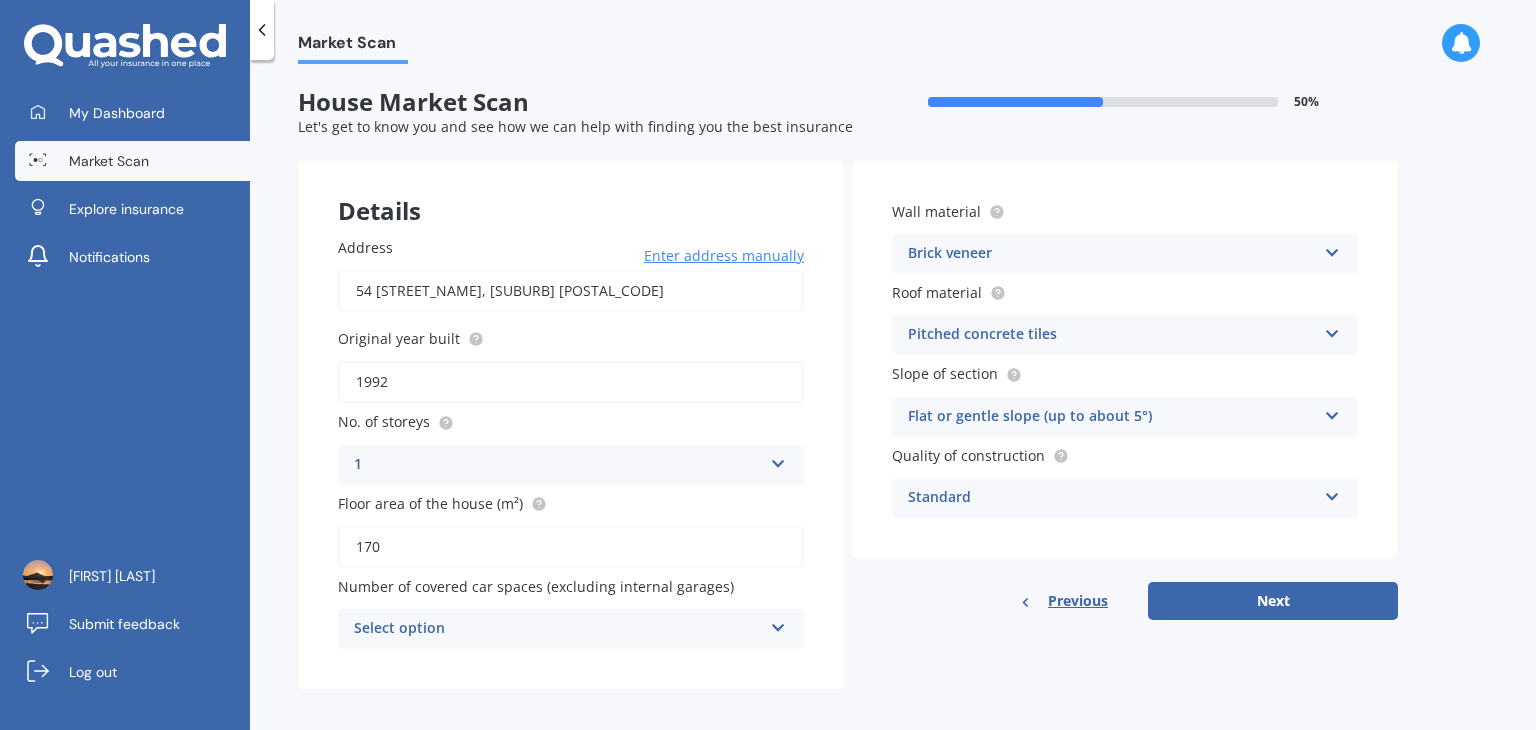 scroll, scrollTop: 10, scrollLeft: 0, axis: vertical 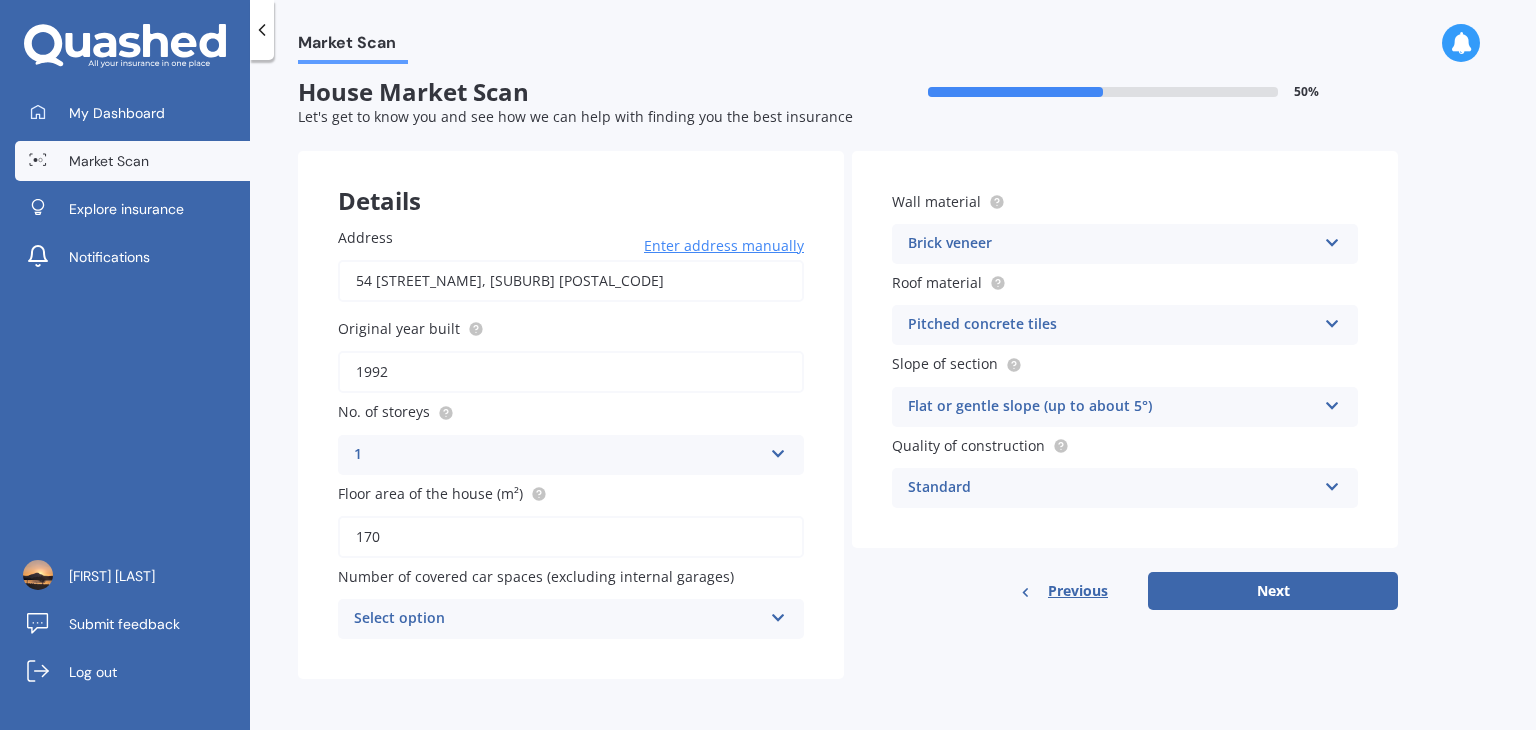 click on "Select option" at bounding box center (558, 619) 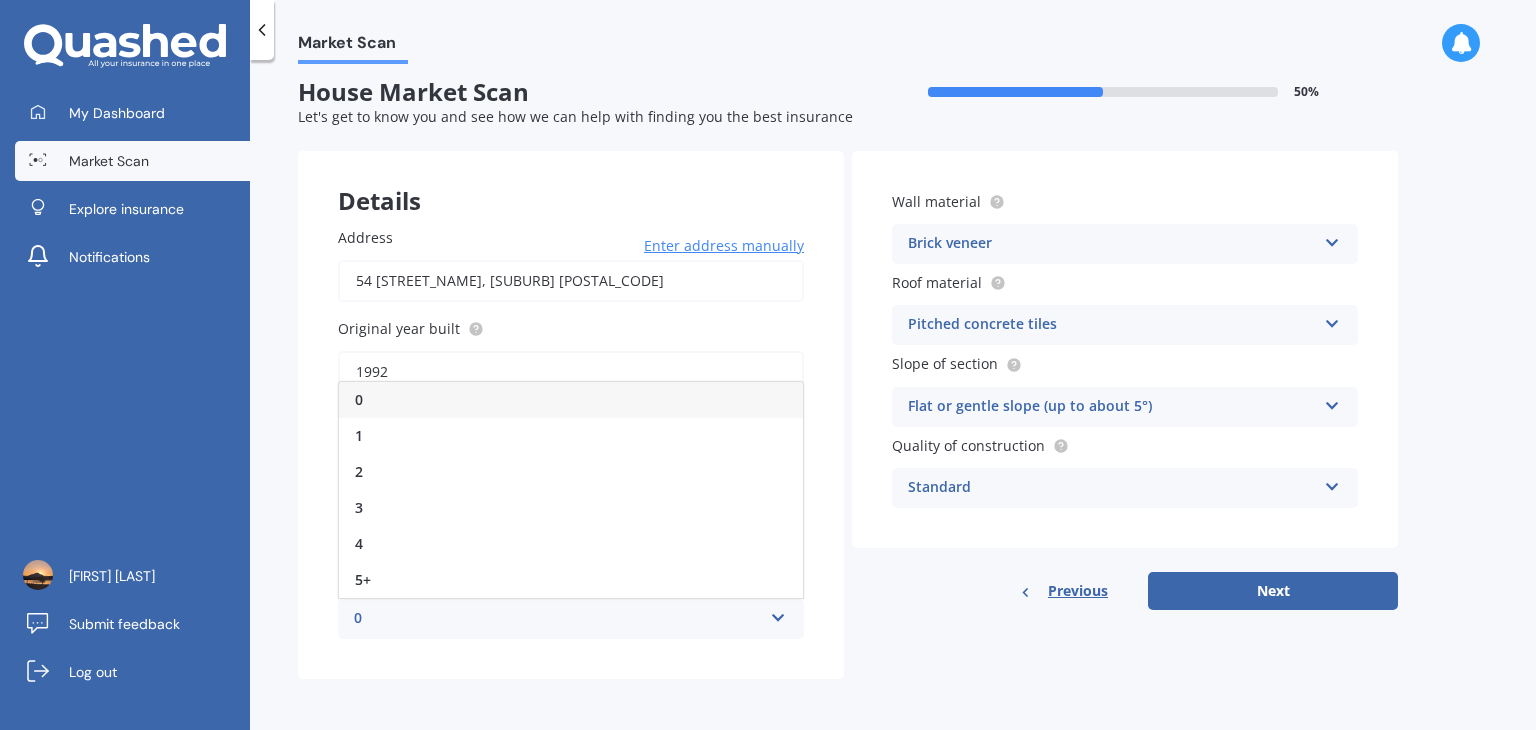 click on "House Market Scan 50 % Let's get to know you and see how we can help with finding you the best insurance Details Address 54 [STREET_NAME], [SUBURB] [POSTAL_CODE] Enter address manually Search Original year built 1992 No. of storeys 1 1 2 3 4 5+ Floor area of the house (m²) 170 Number of covered car spaces (excluding internal garages) 0 0 1 2 3 4 5+ Wall material Brick veneer Artificial weatherboard/plank cladding Blockwork Brick veneer Double brick Mud brick Other Rockcote/EPS Sheet cladding Solid brickwork Stonework solid Stonework veneer Stucco Weatherboard/plank cladding Roof material Pitched concrete tiles Flat fibre cement Flat membrane Flat metal covering Pitched concrete tiles Pitched fibre cement covering Pitched metal covering Pitched slate Pitched terracotta tiles Pitched timber shingles Other Slope of section Flat or gentle slope (up to about 5°) Flat or gentle slope (up to about 5°) Moderate slope (about 15°) Severe slope (35° or more) Quality of construction Standard Standard High Prestige Previous Next" at bounding box center (848, 386) 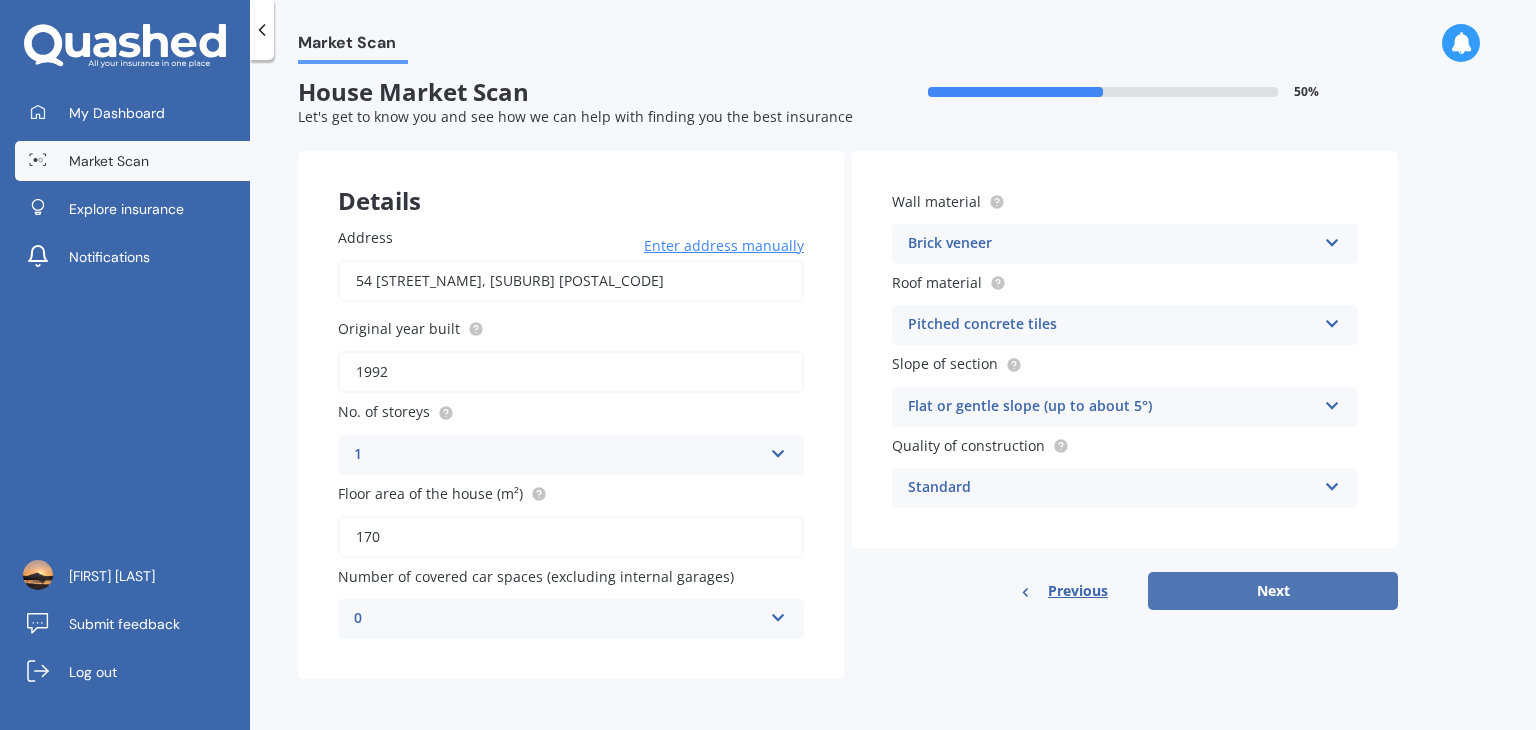 click on "Next" at bounding box center (1273, 591) 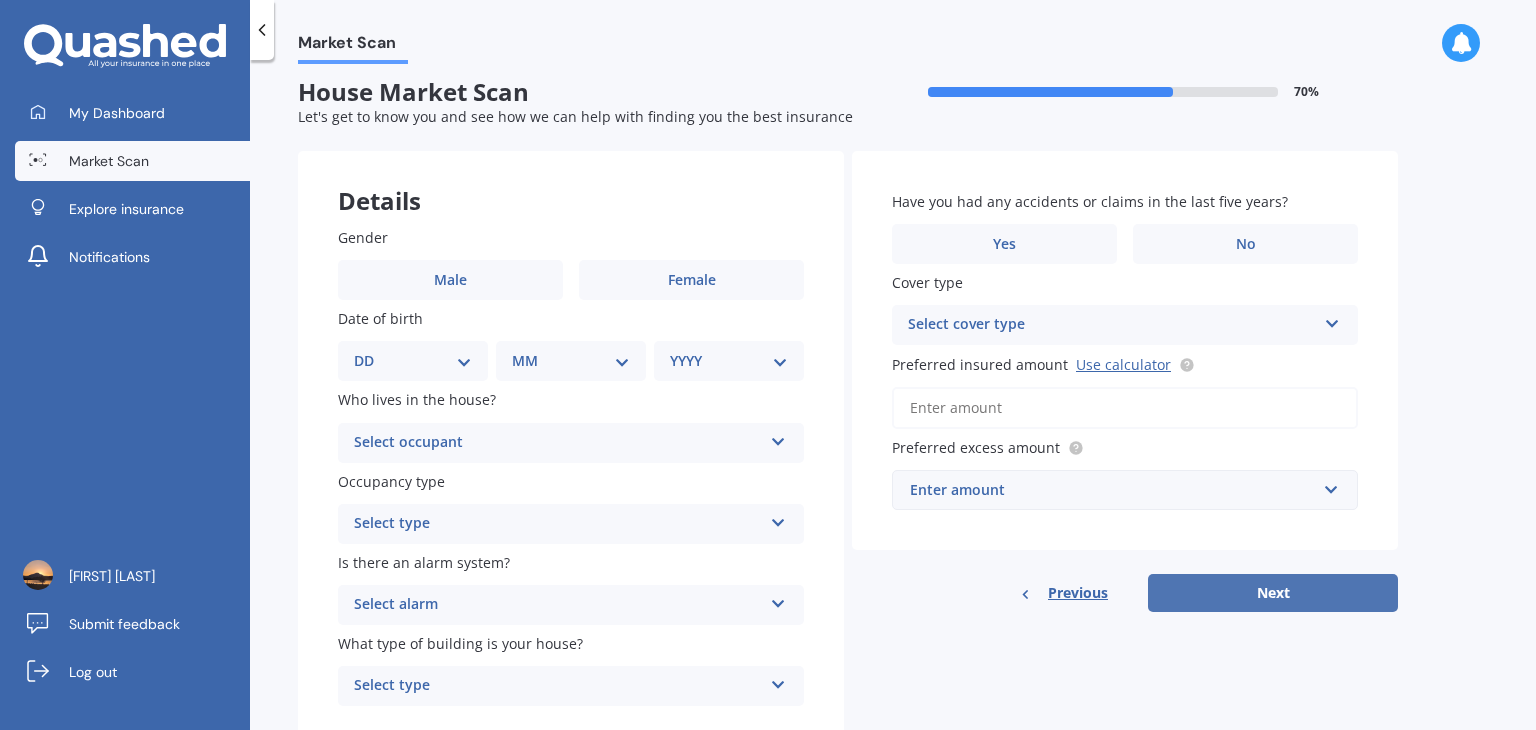 scroll, scrollTop: 0, scrollLeft: 0, axis: both 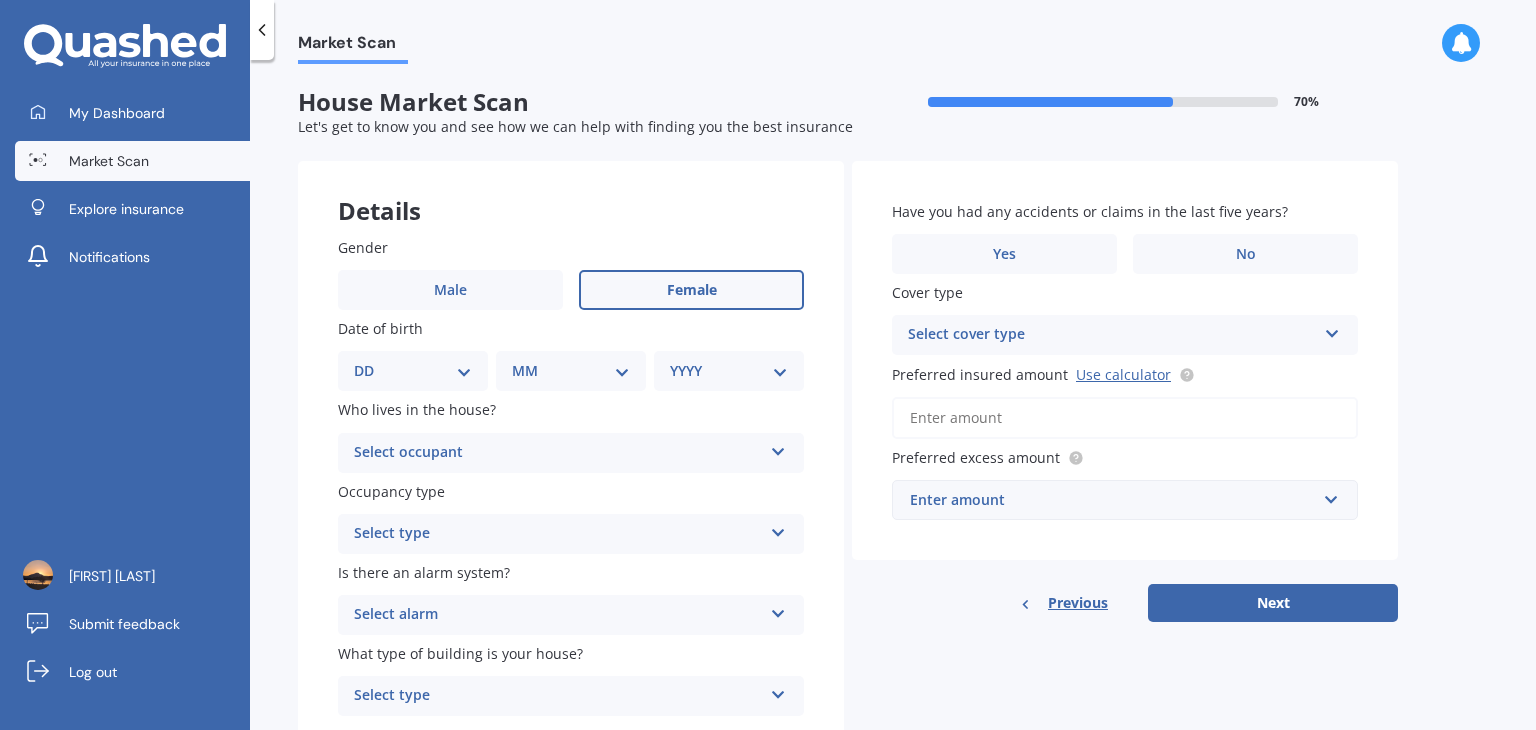 click on "Female" at bounding box center (691, 290) 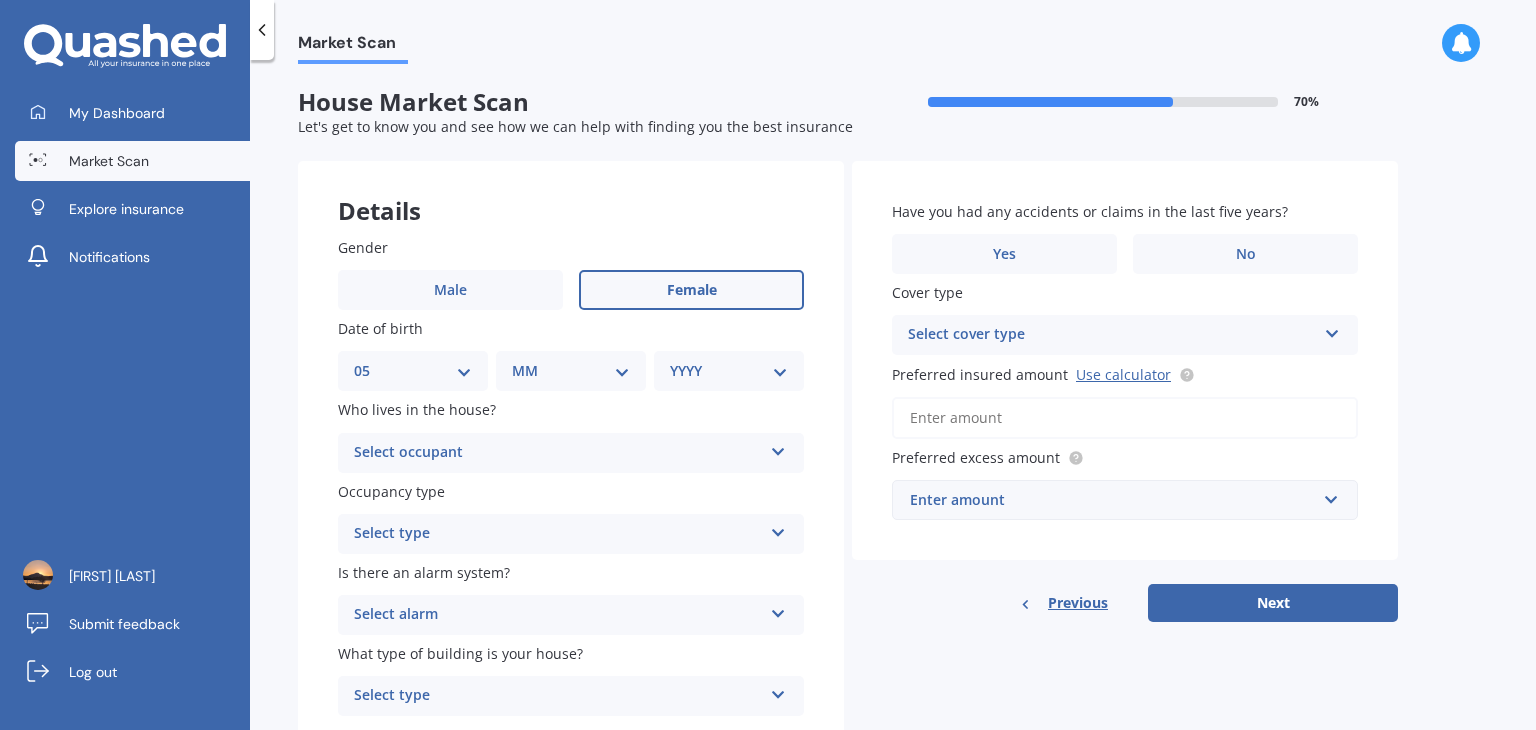 click on "DD 01 02 03 04 05 06 07 08 09 10 11 12 13 14 15 16 17 18 19 20 21 22 23 24 25 26 27 28 29 30 31" at bounding box center [413, 371] 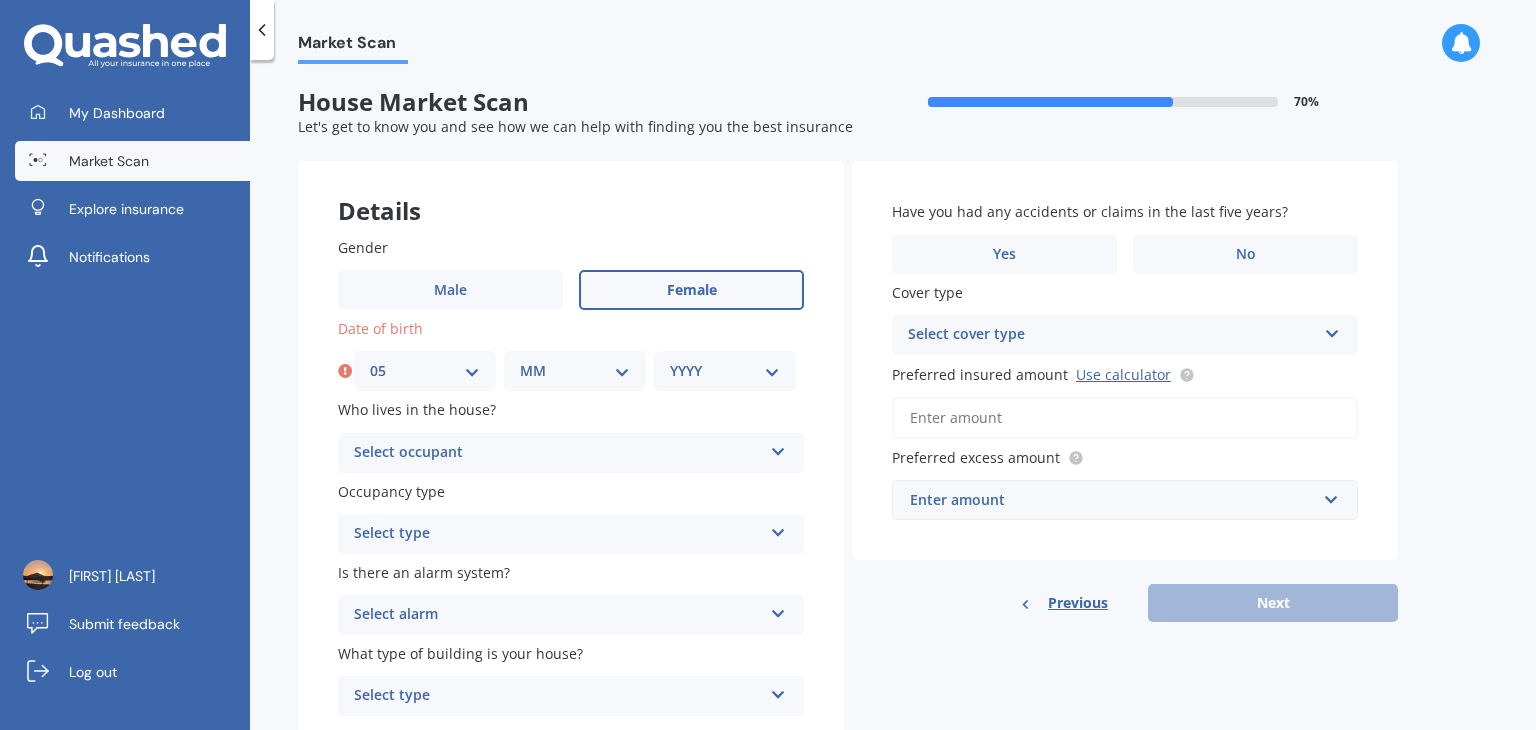 click on "MM 01 02 03 04 05 06 07 08 09 10 11 12" at bounding box center [575, 371] 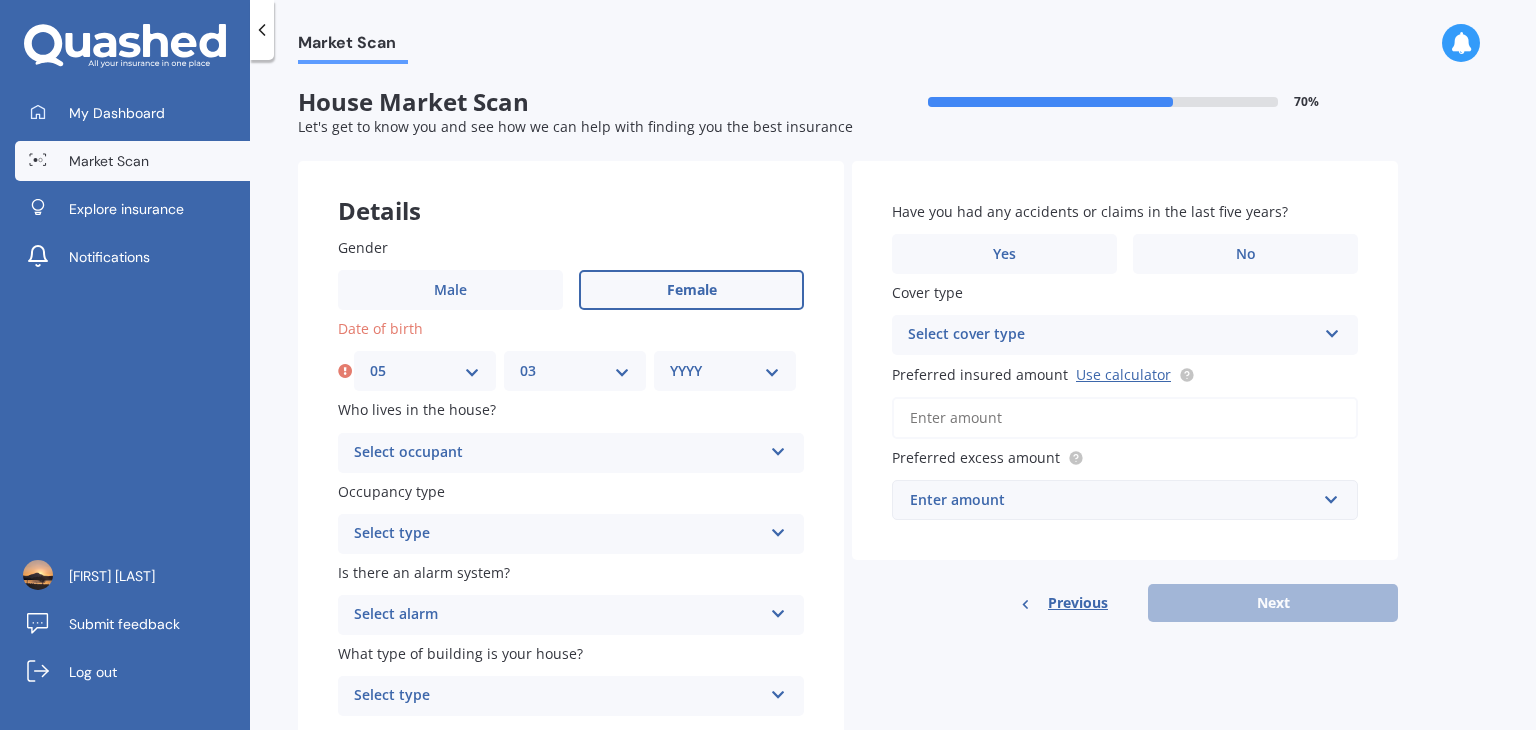 click on "MM 01 02 03 04 05 06 07 08 09 10 11 12" at bounding box center (575, 371) 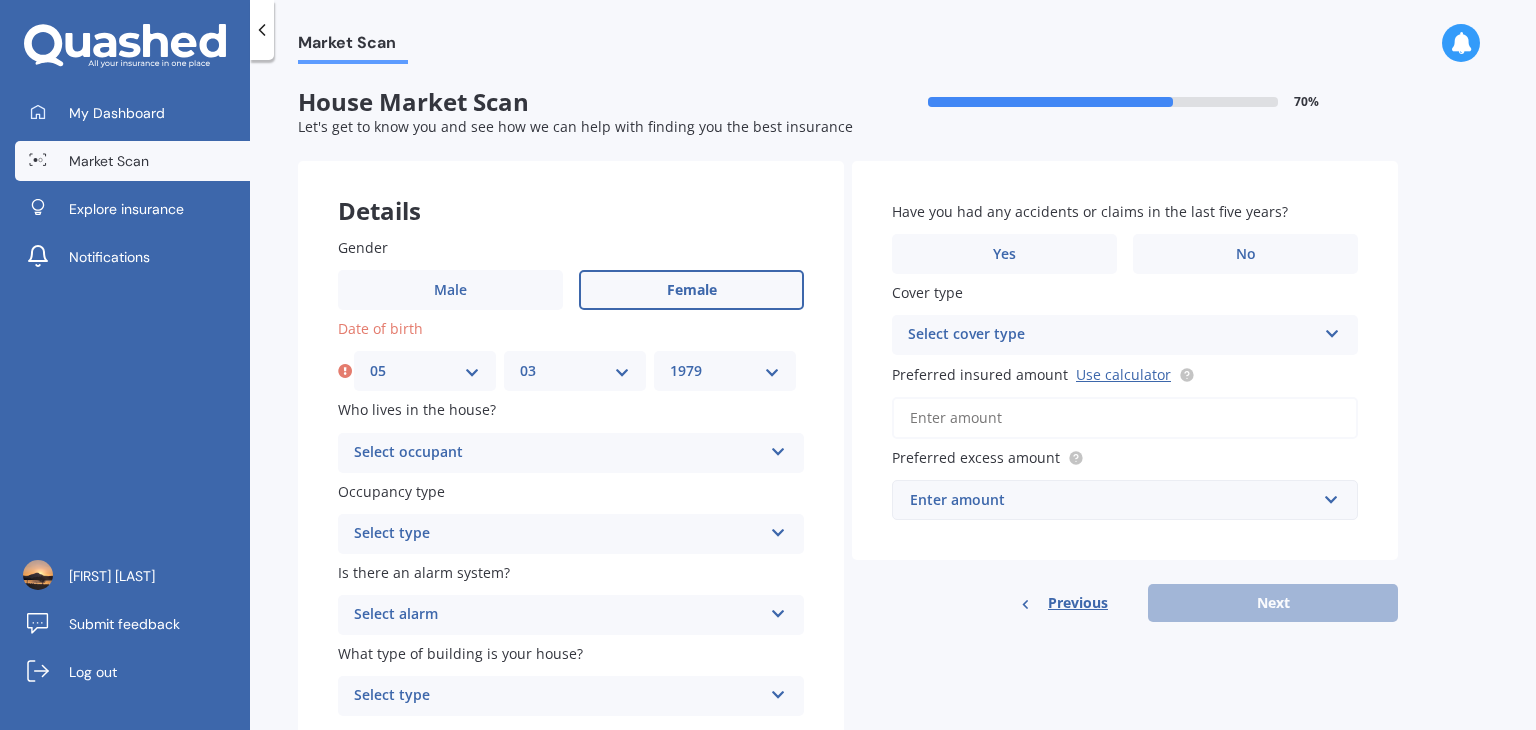 click on "YYYY 2009 2008 2007 2006 2005 2004 2003 2002 2001 2000 1999 1998 1997 1996 1995 1994 1993 1992 1991 1990 1989 1988 1987 1986 1985 1984 1983 1982 1981 1980 1979 1978 1977 1976 1975 1974 1973 1972 1971 1970 1969 1968 1967 1966 1965 1964 1963 1962 1961 1960 1959 1958 1957 1956 1955 1954 1953 1952 1951 1950 1949 1948 1947 1946 1945 1944 1943 1942 1941 1940 1939 1938 1937 1936 1935 1934 1933 1932 1931 1930 1929 1928 1927 1926 1925 1924 1923 1922 1921 1920 1919 1918 1917 1916 1915 1914 1913 1912 1911 1910" at bounding box center (725, 371) 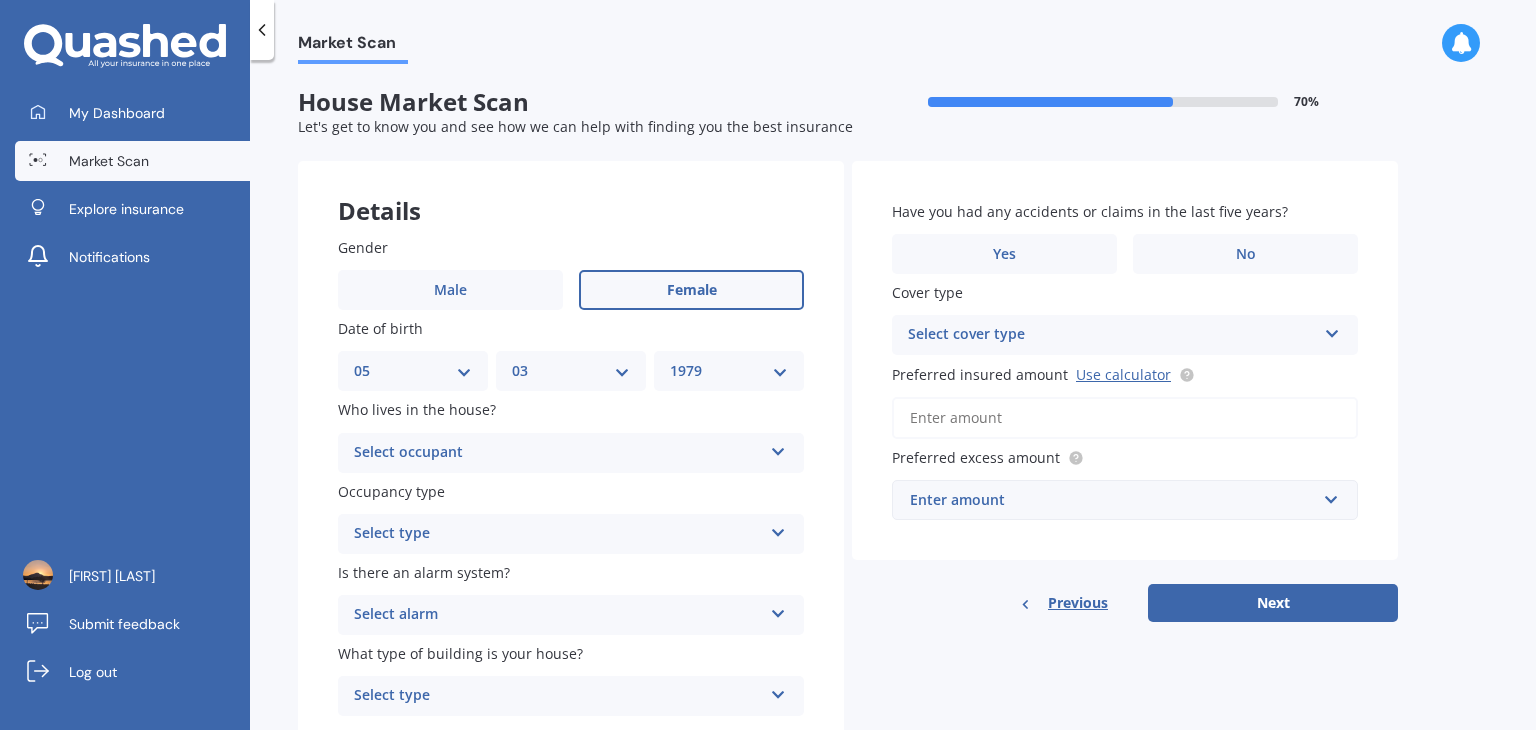 click on "Select occupant" at bounding box center [558, 453] 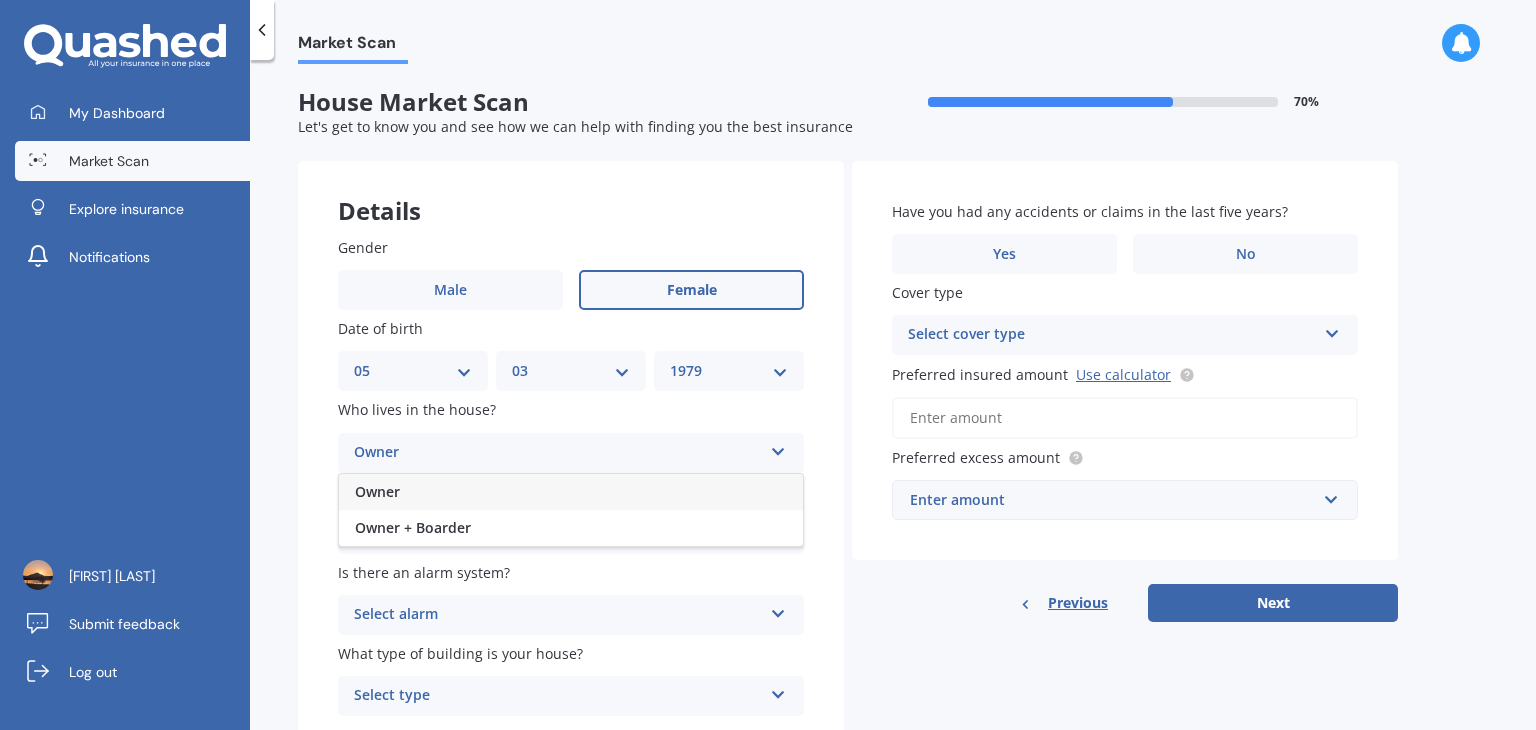 click on "Owner" at bounding box center [571, 492] 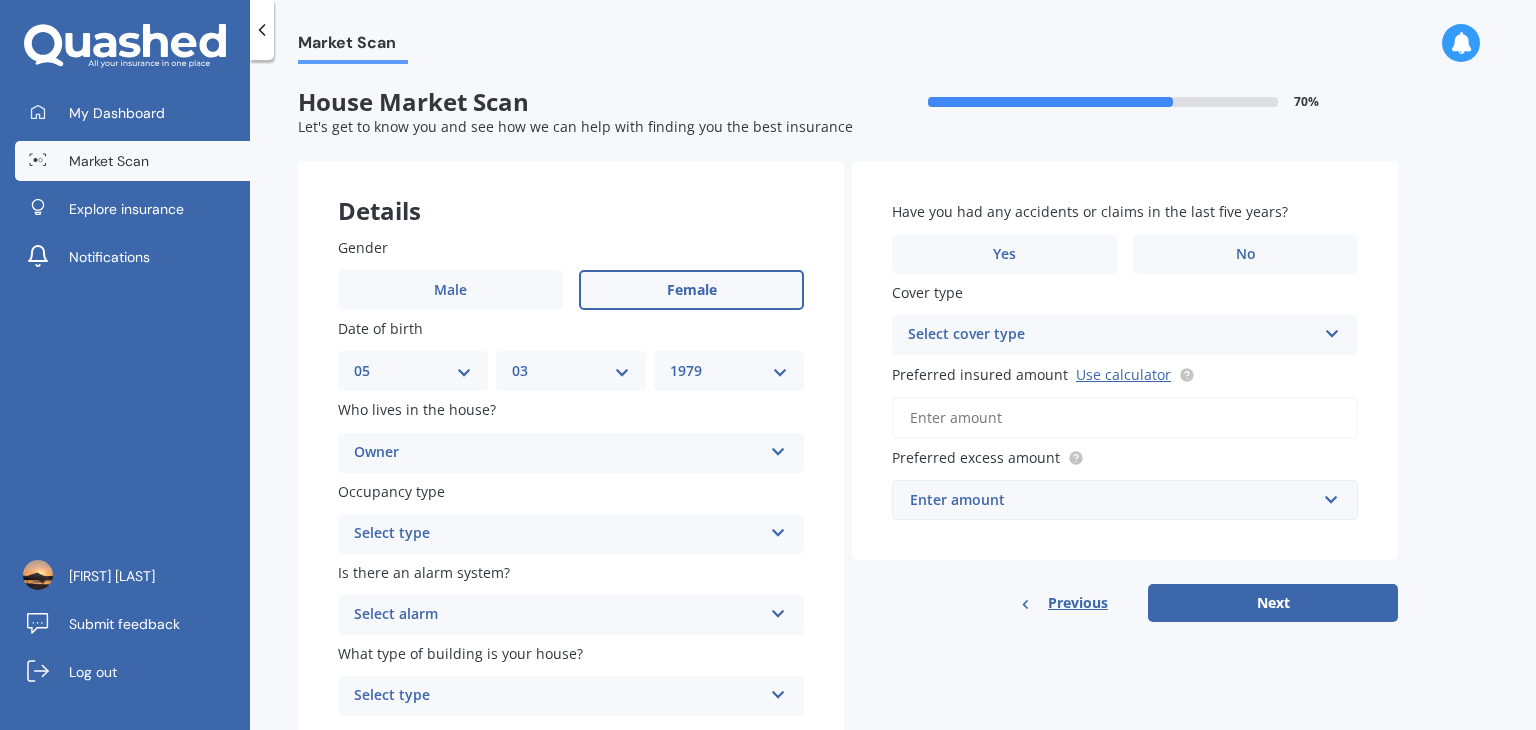 click on "Select type" at bounding box center (558, 534) 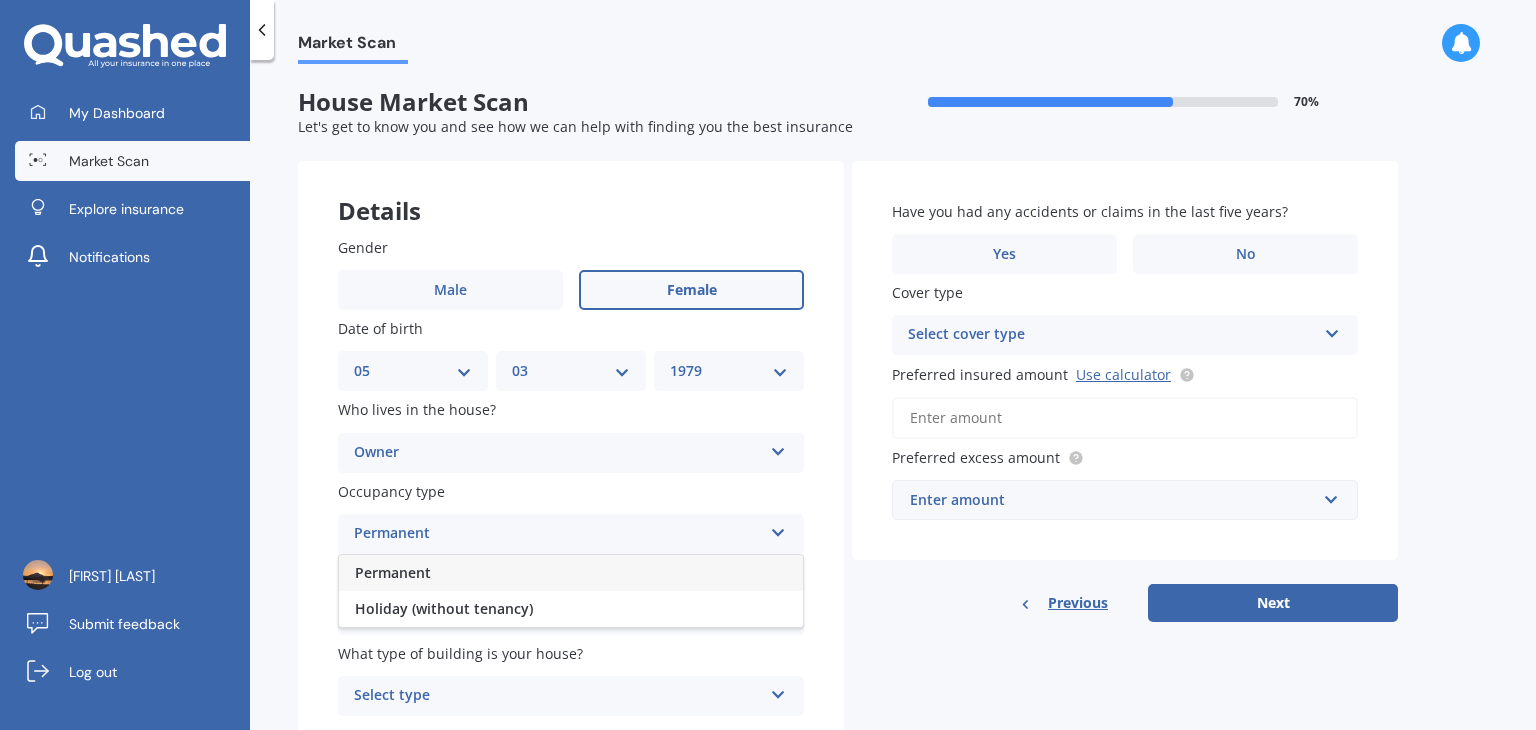 click on "Permanent" at bounding box center (571, 573) 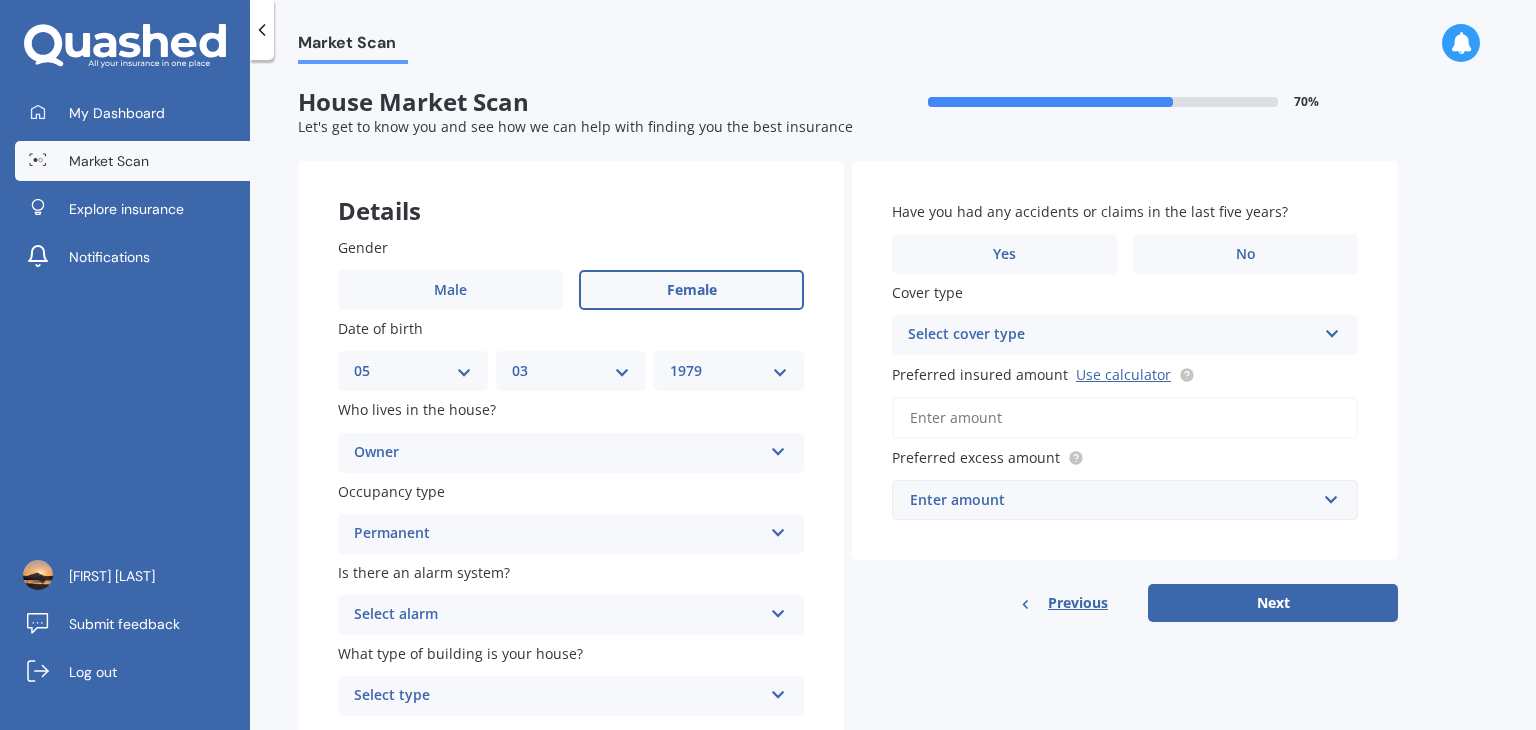 click on "Select alarm" at bounding box center [558, 615] 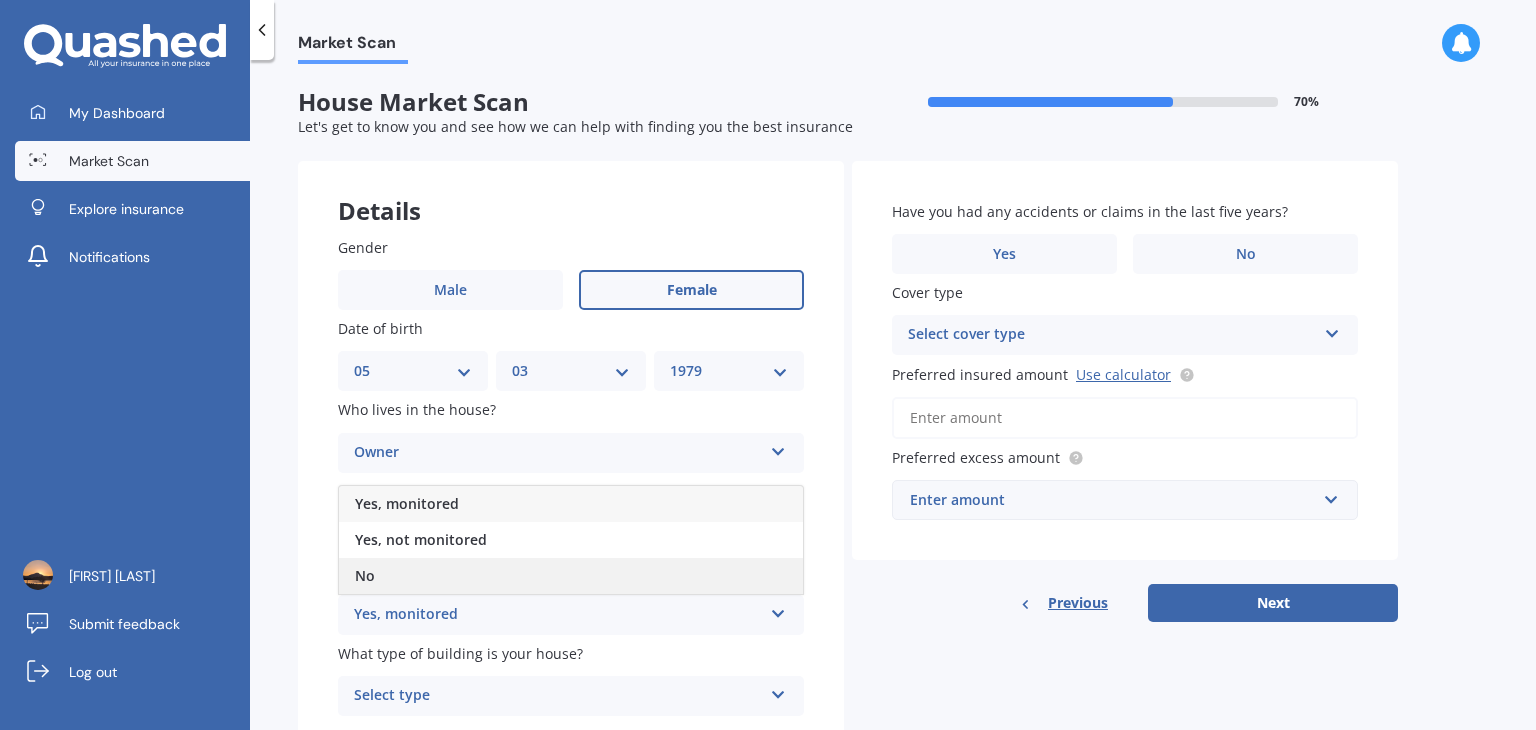 click on "No" at bounding box center (571, 576) 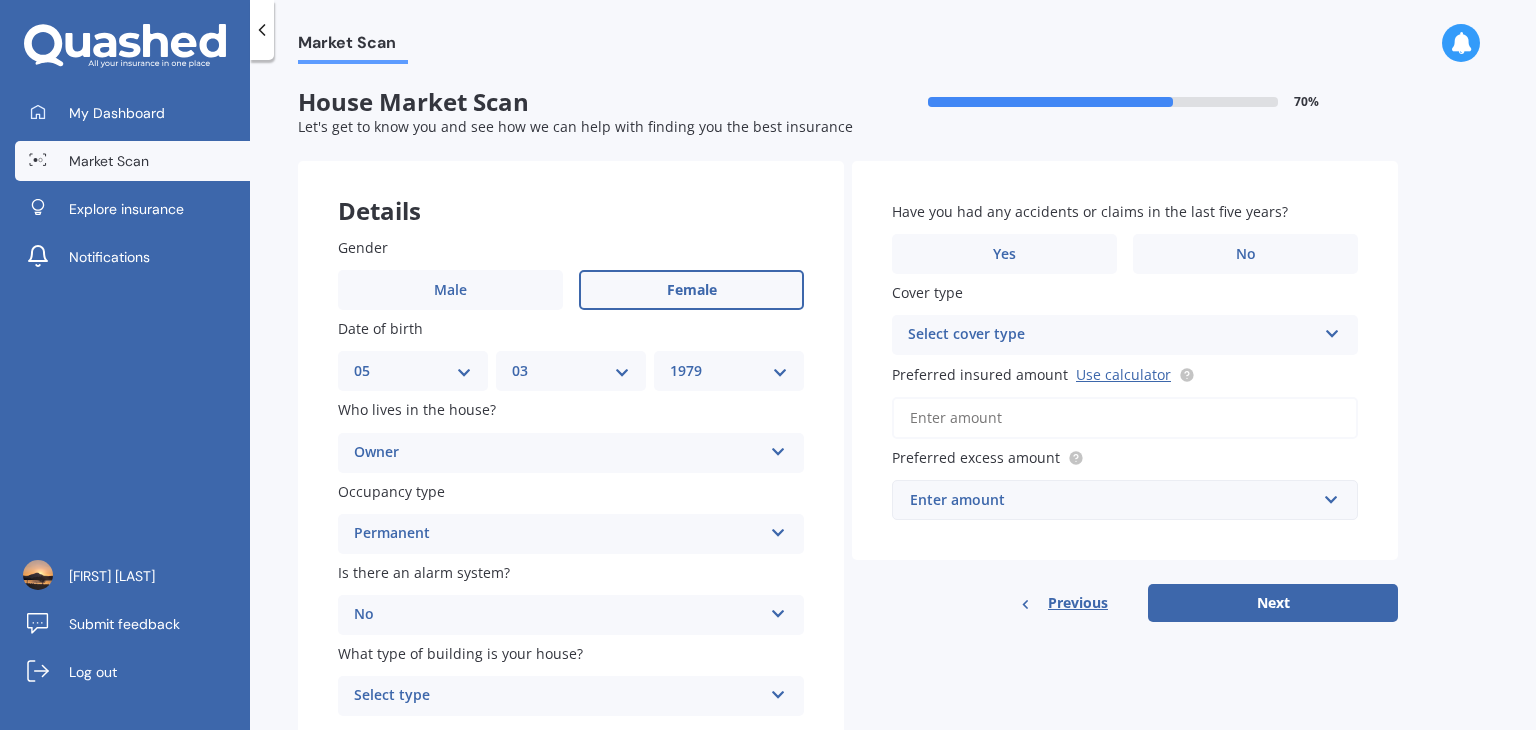 scroll, scrollTop: 80, scrollLeft: 0, axis: vertical 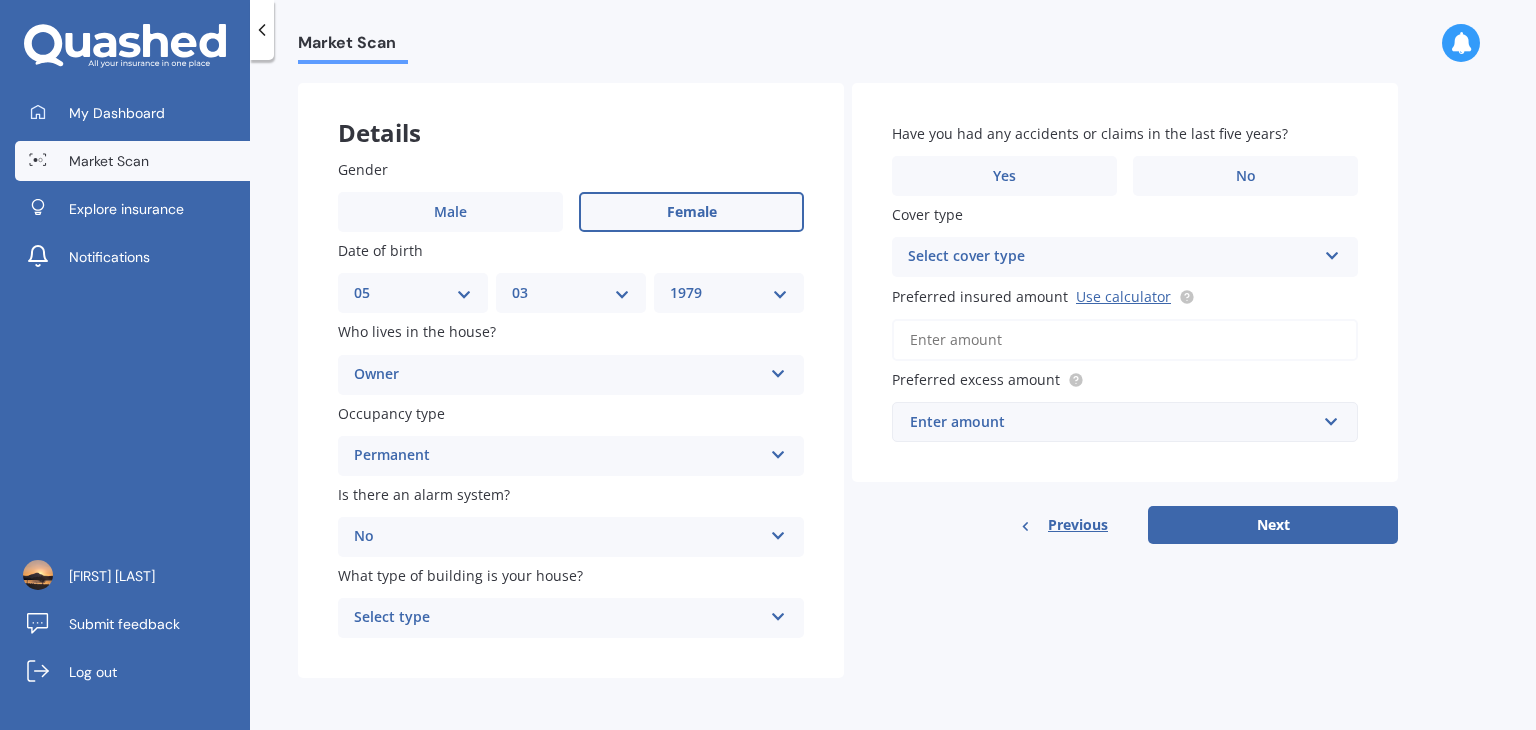 click on "Select type" at bounding box center [558, 618] 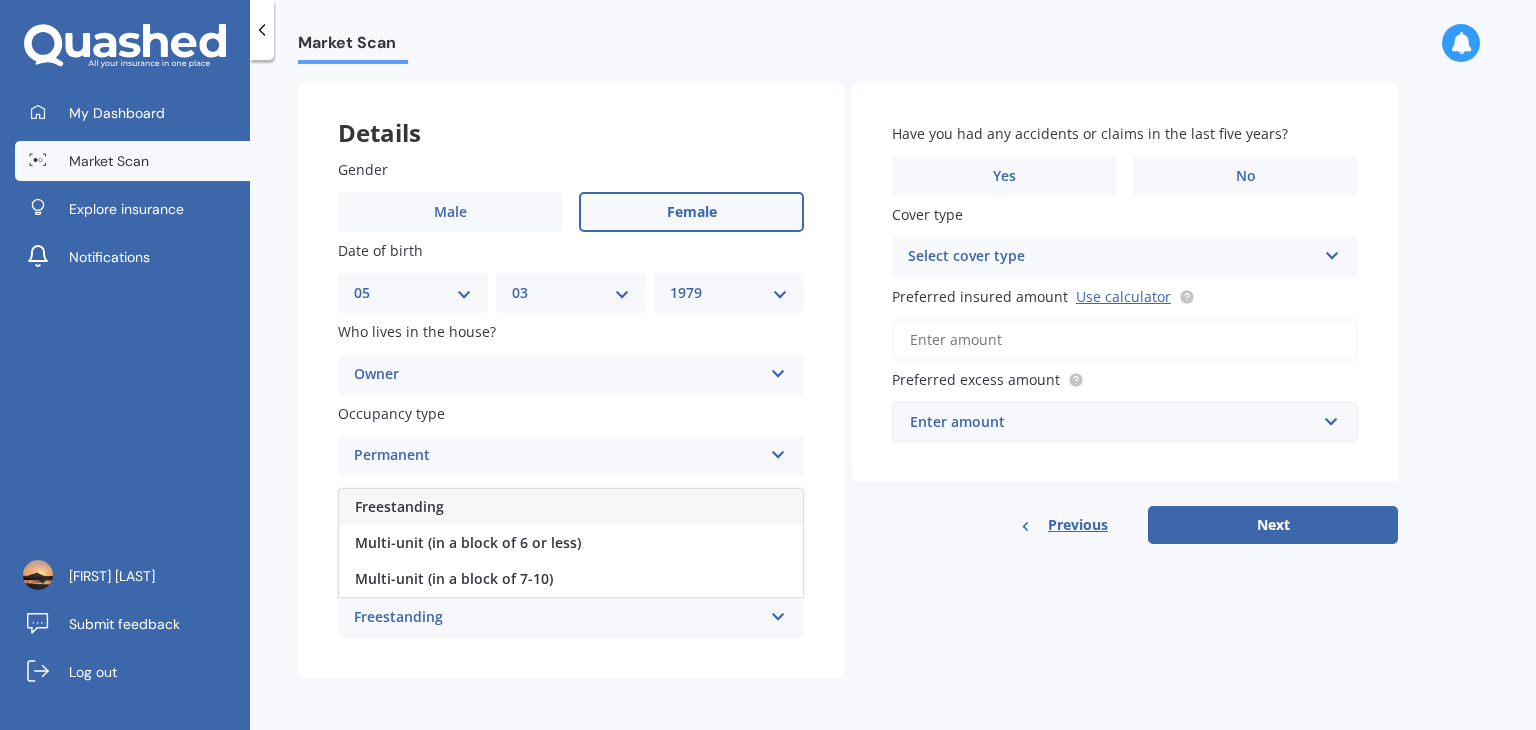click on "Freestanding" at bounding box center [571, 507] 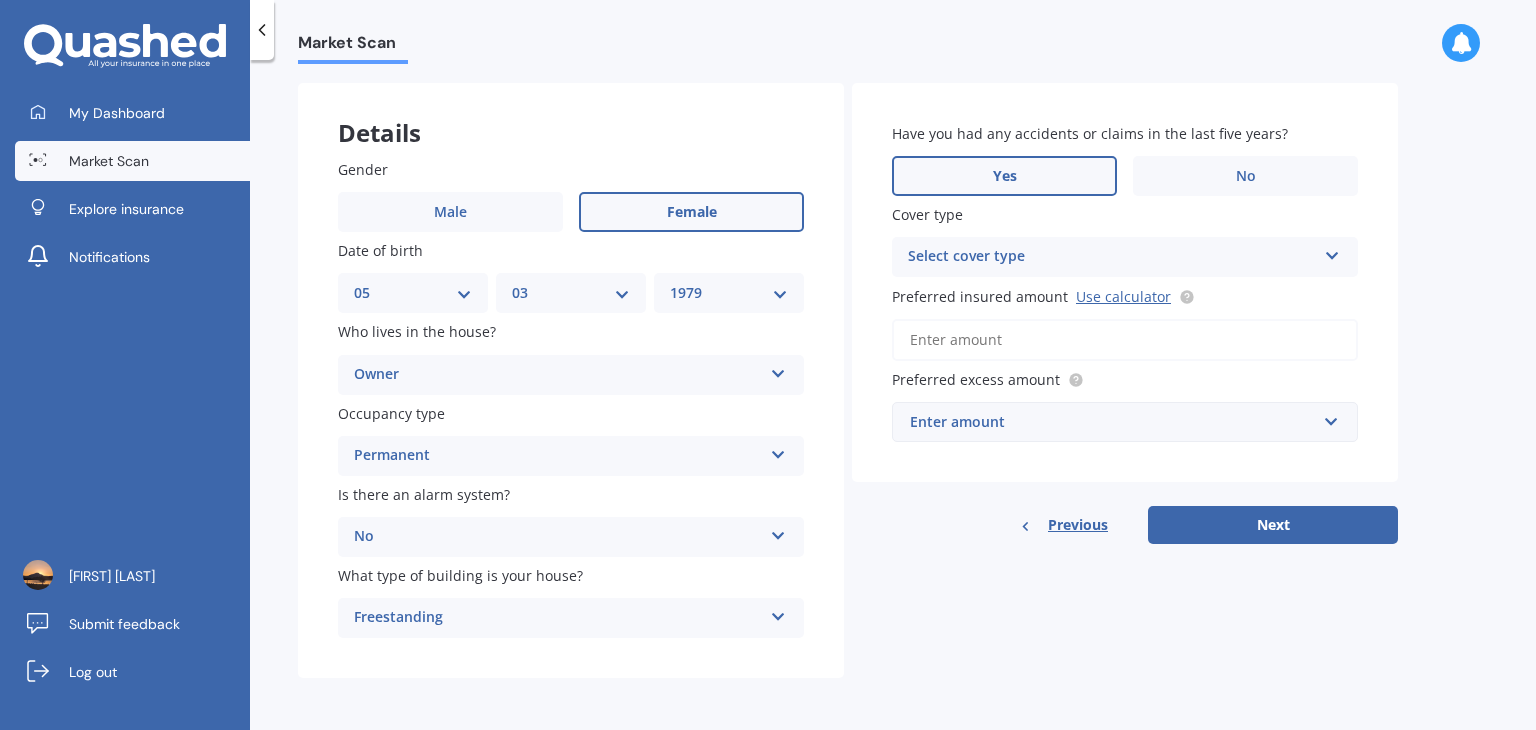click on "Yes" at bounding box center (1004, 176) 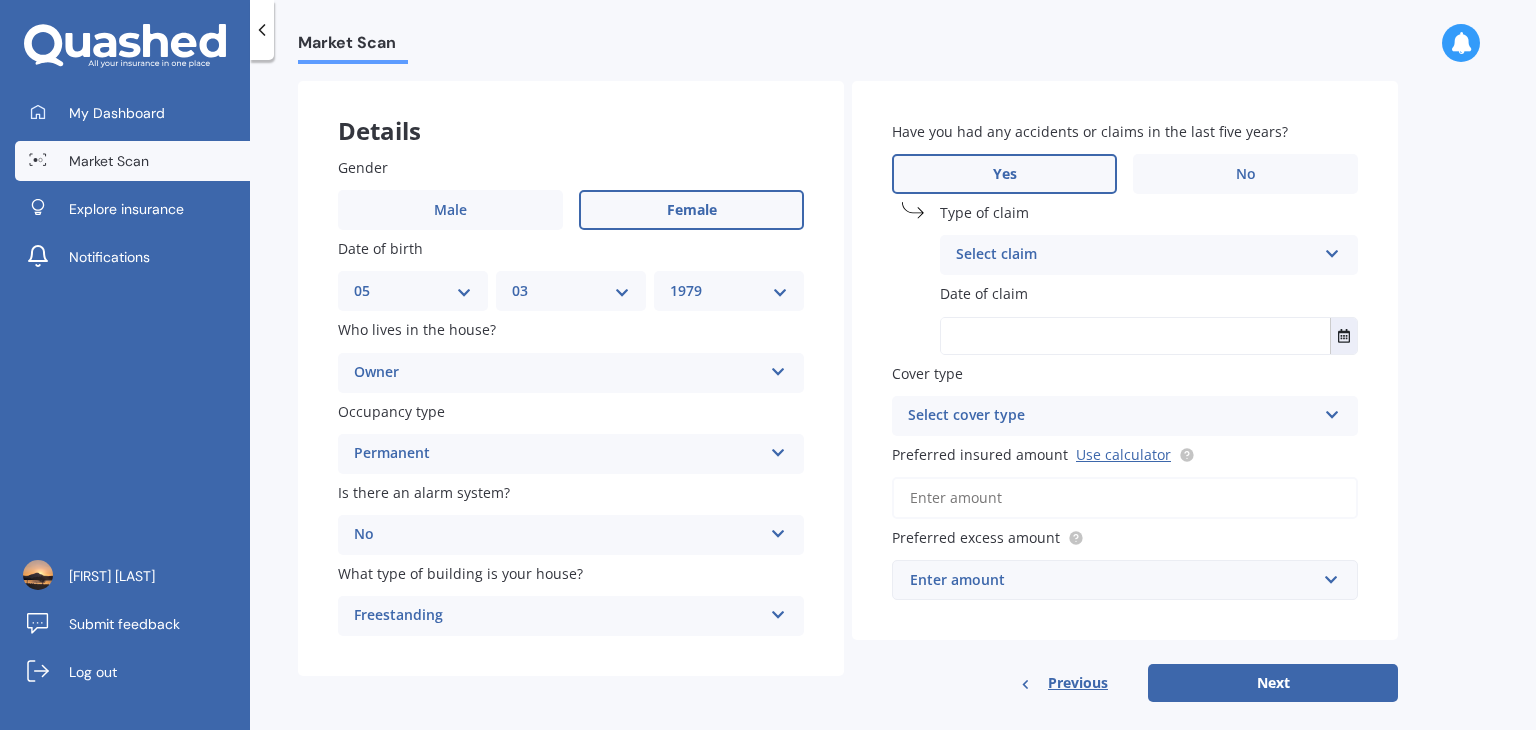 click on "Select claim" at bounding box center (1136, 255) 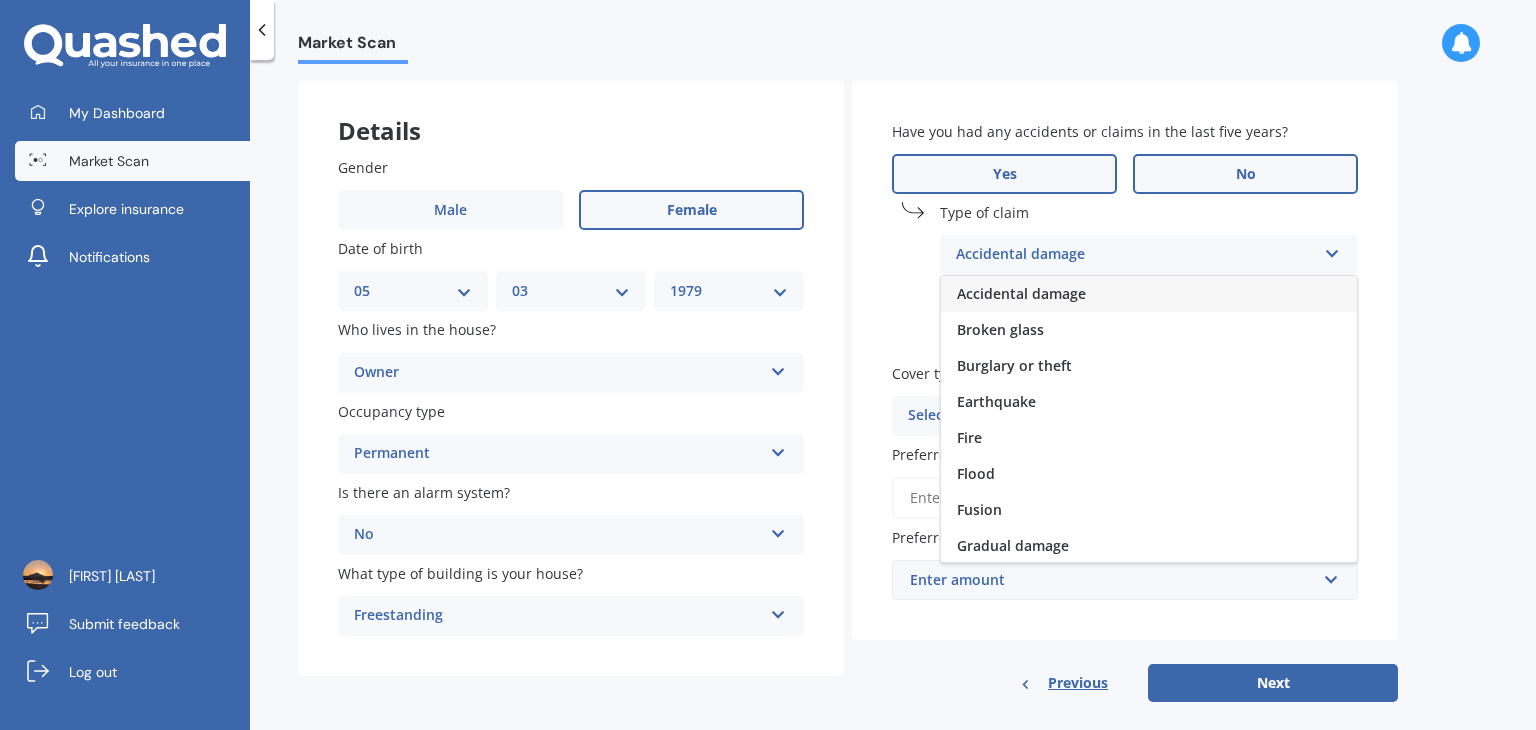 click on "No" at bounding box center (1245, 174) 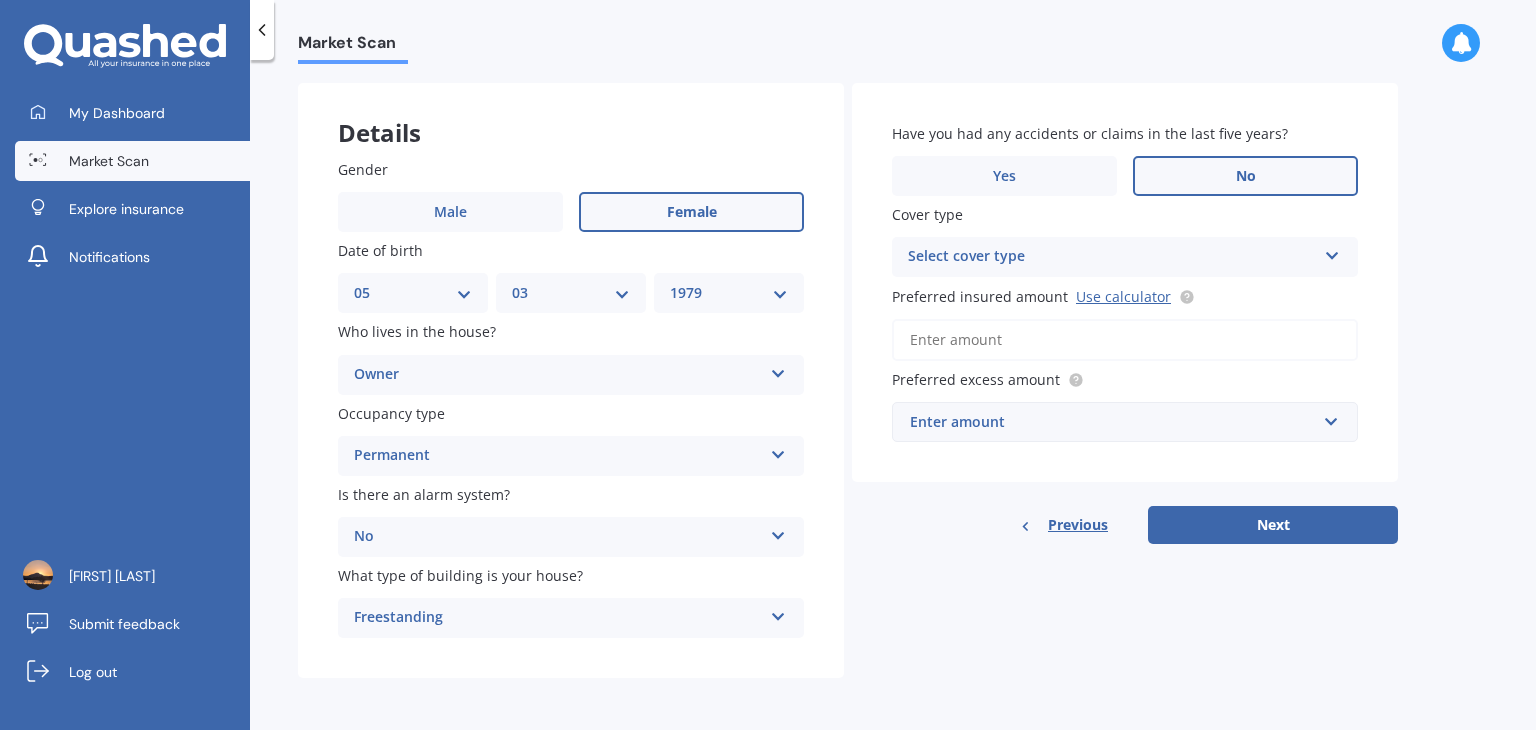 click on "Select cover type" at bounding box center (1112, 257) 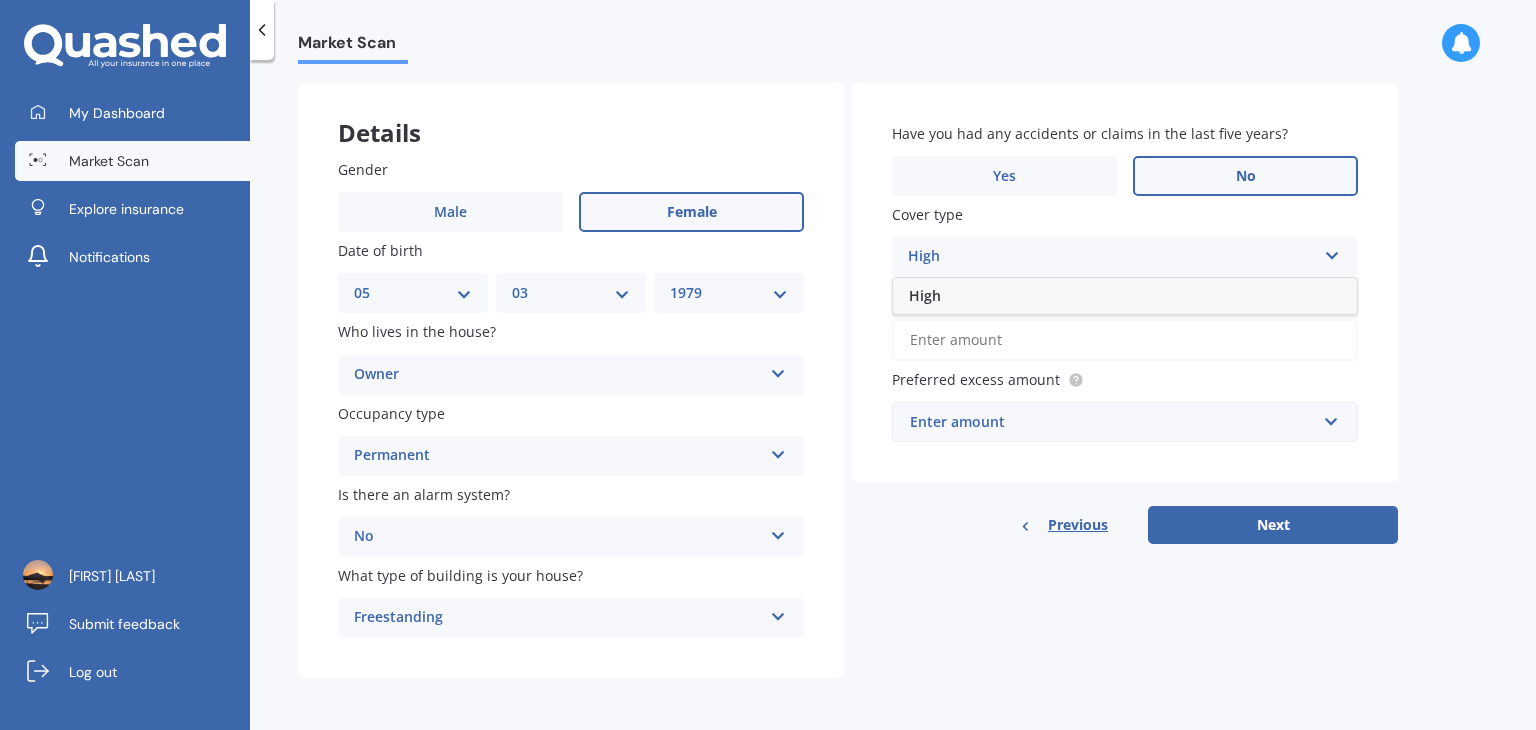 click on "High" at bounding box center (1125, 296) 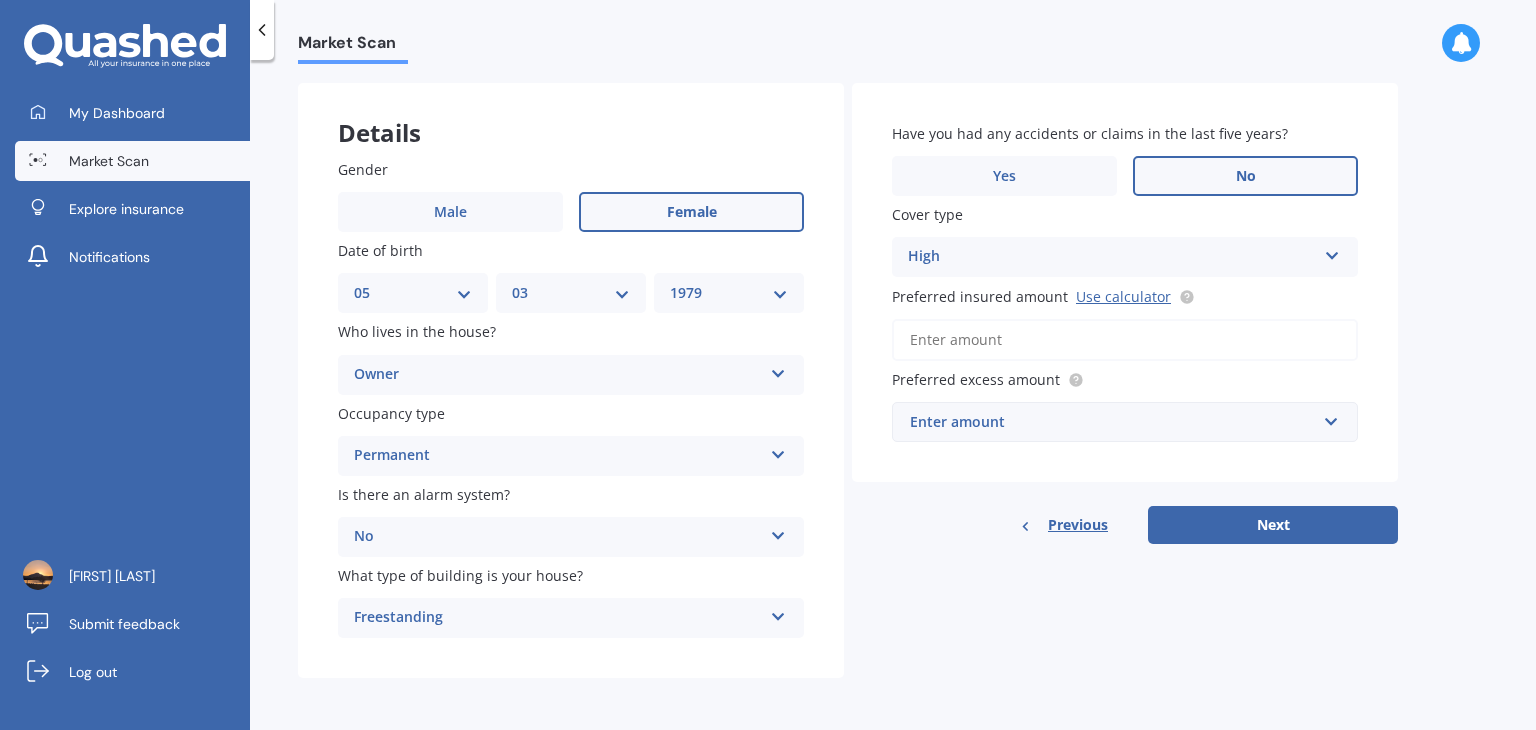 click on "Enter amount" at bounding box center [1113, 422] 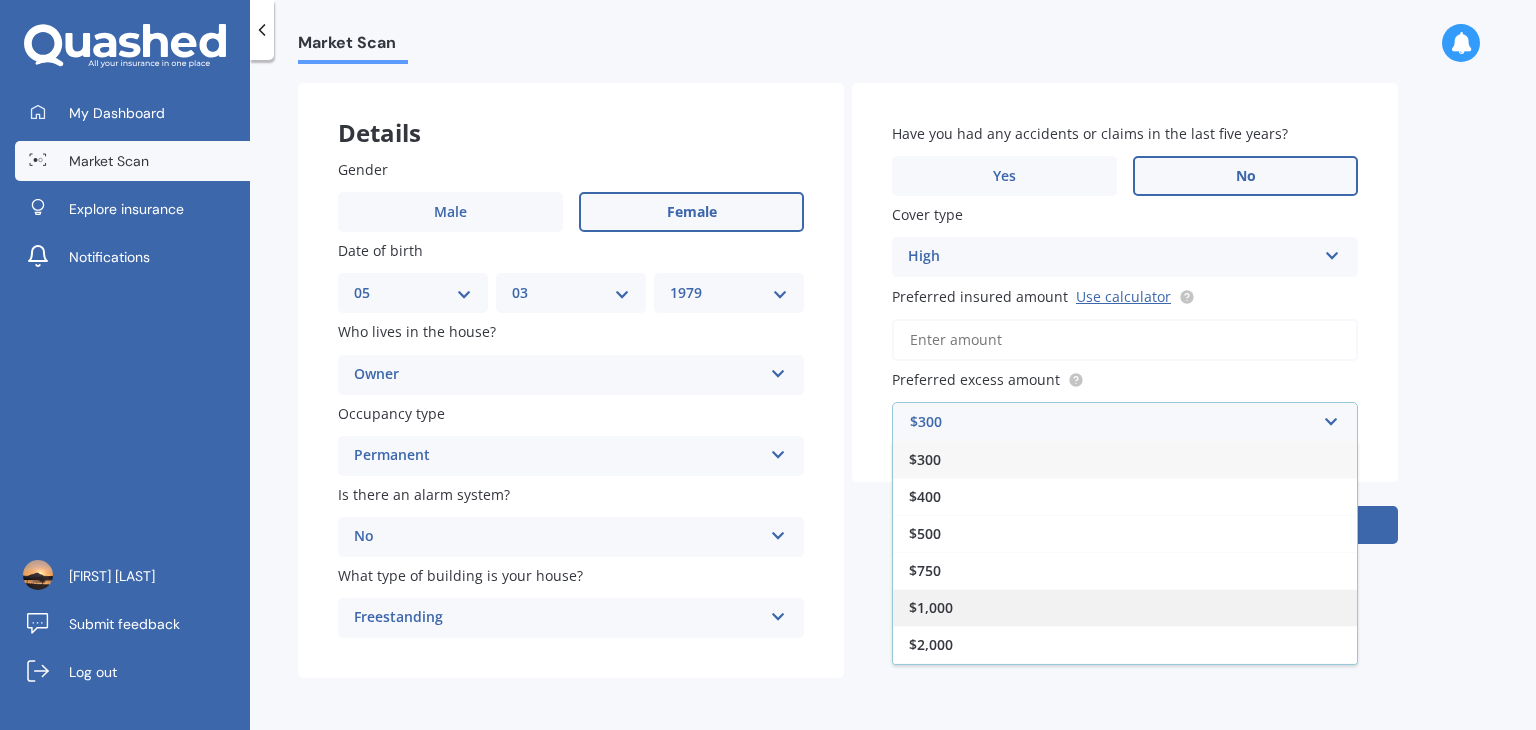 click on "$1,000" at bounding box center [1125, 607] 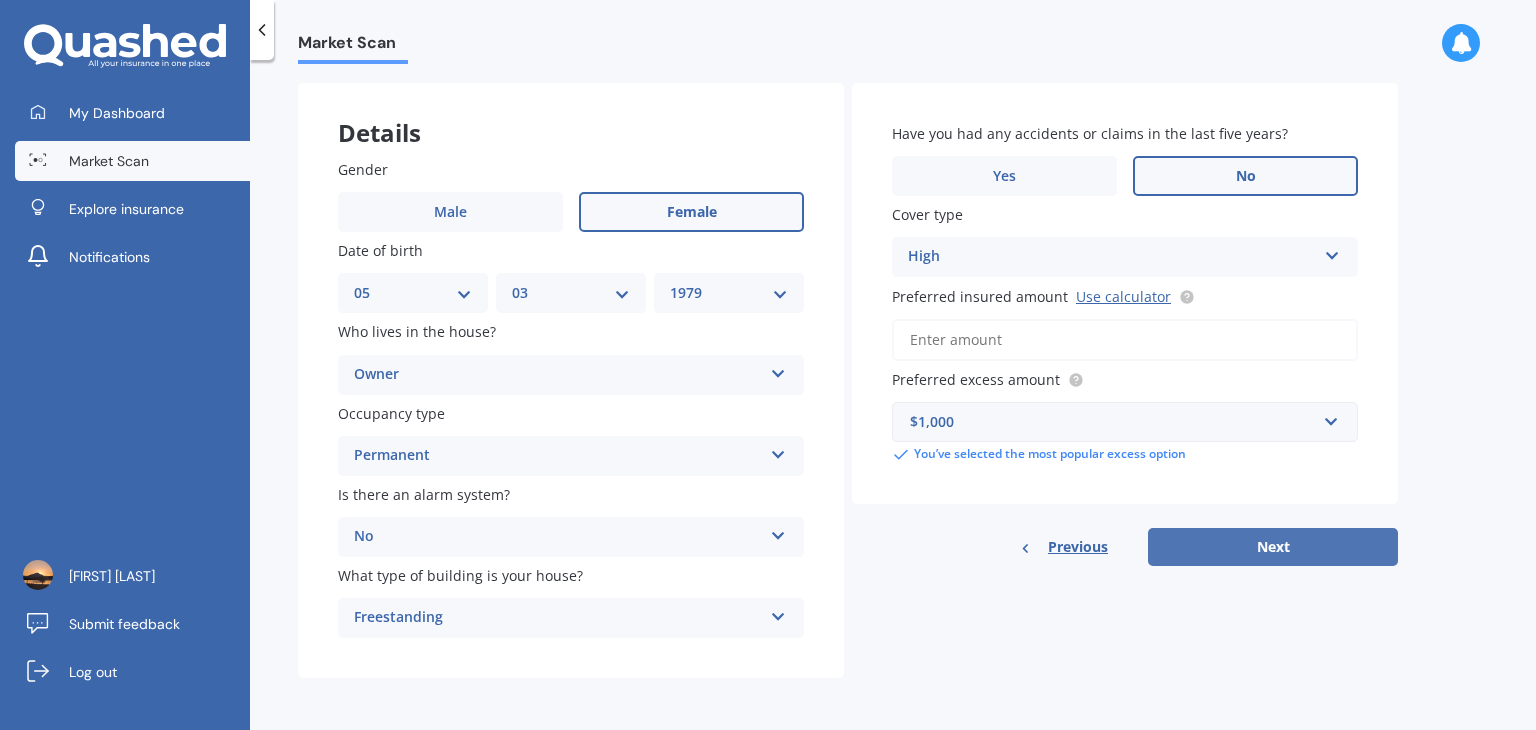 click on "Next" at bounding box center [1273, 547] 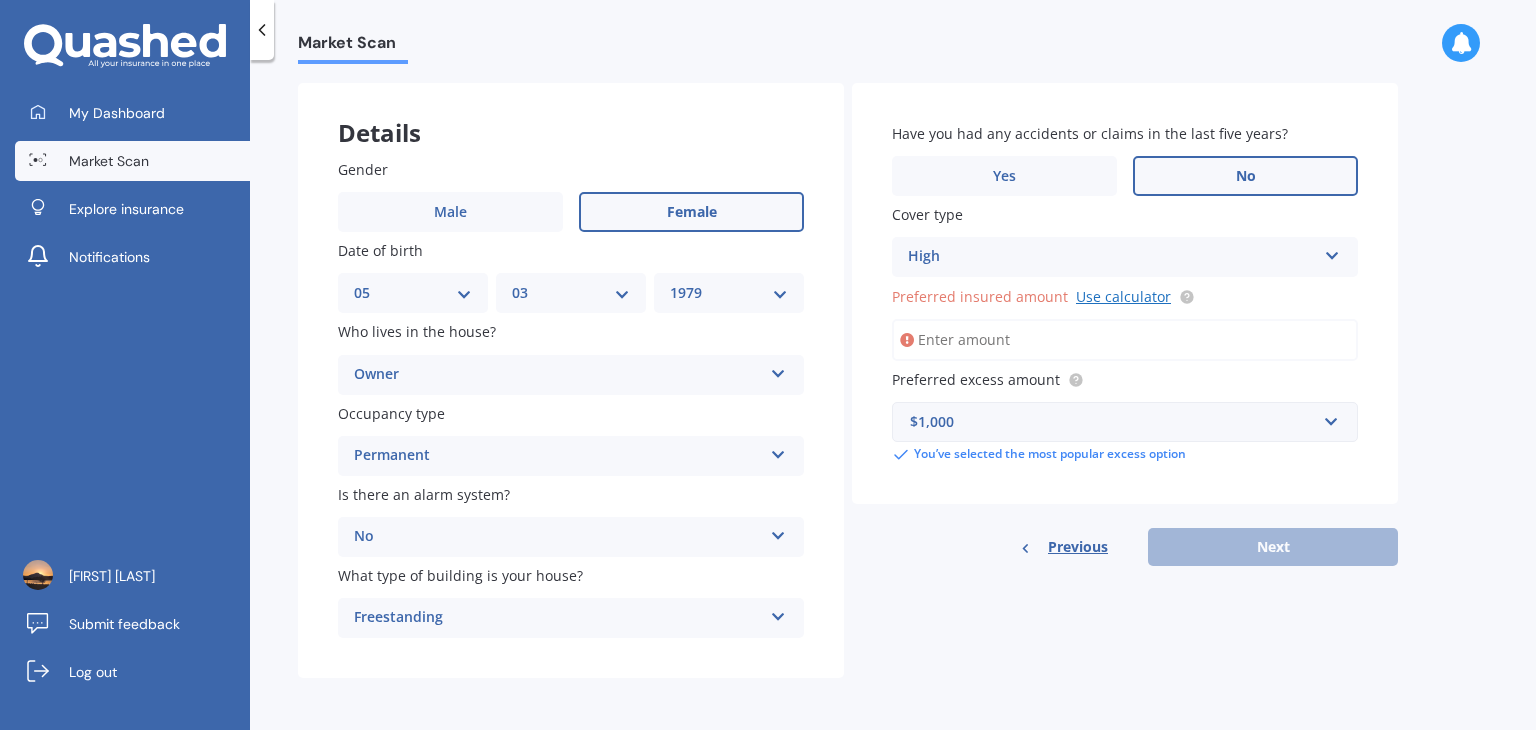 click on "Use calculator" at bounding box center (1123, 296) 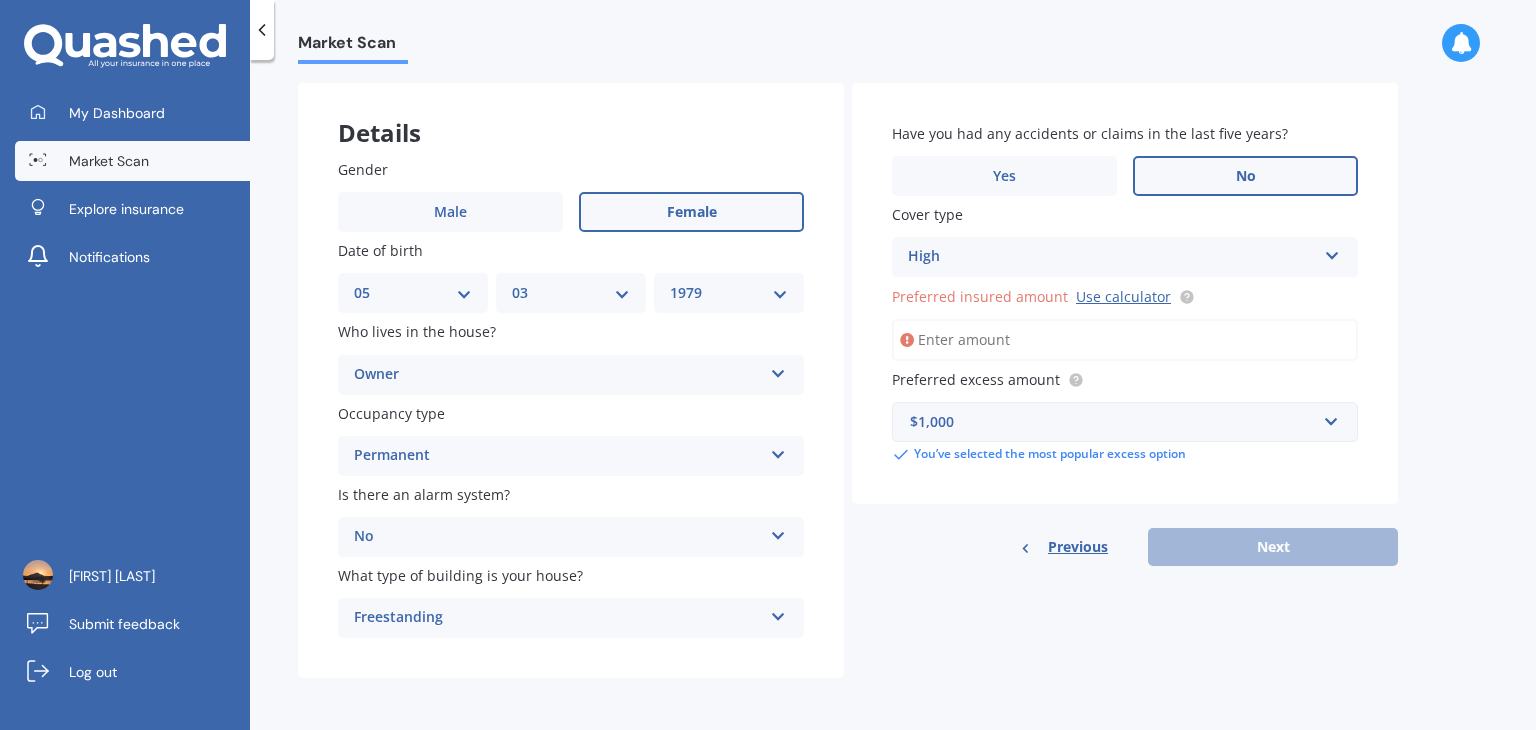 click on "Preferred insured amount Use calculator" at bounding box center [1125, 340] 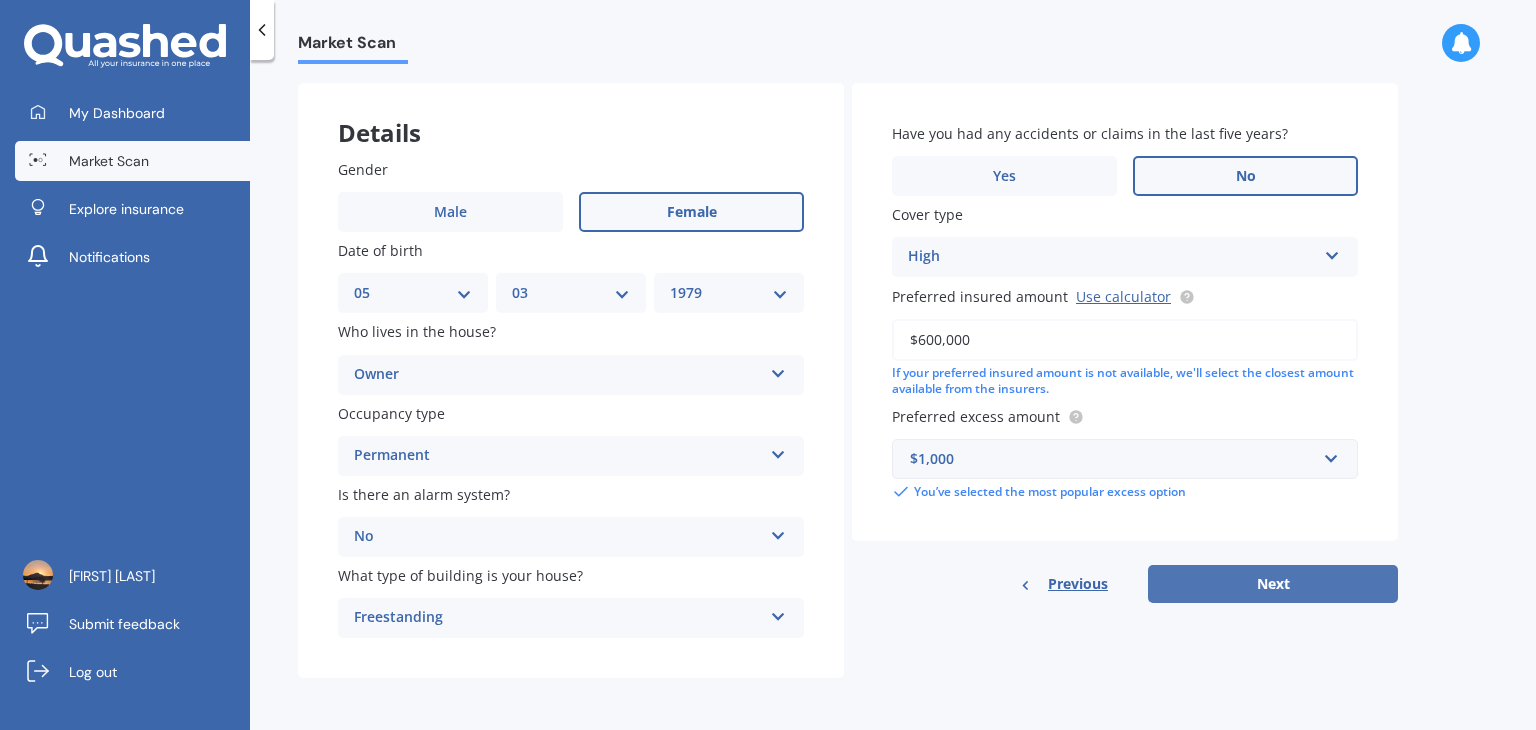 type on "$600,000" 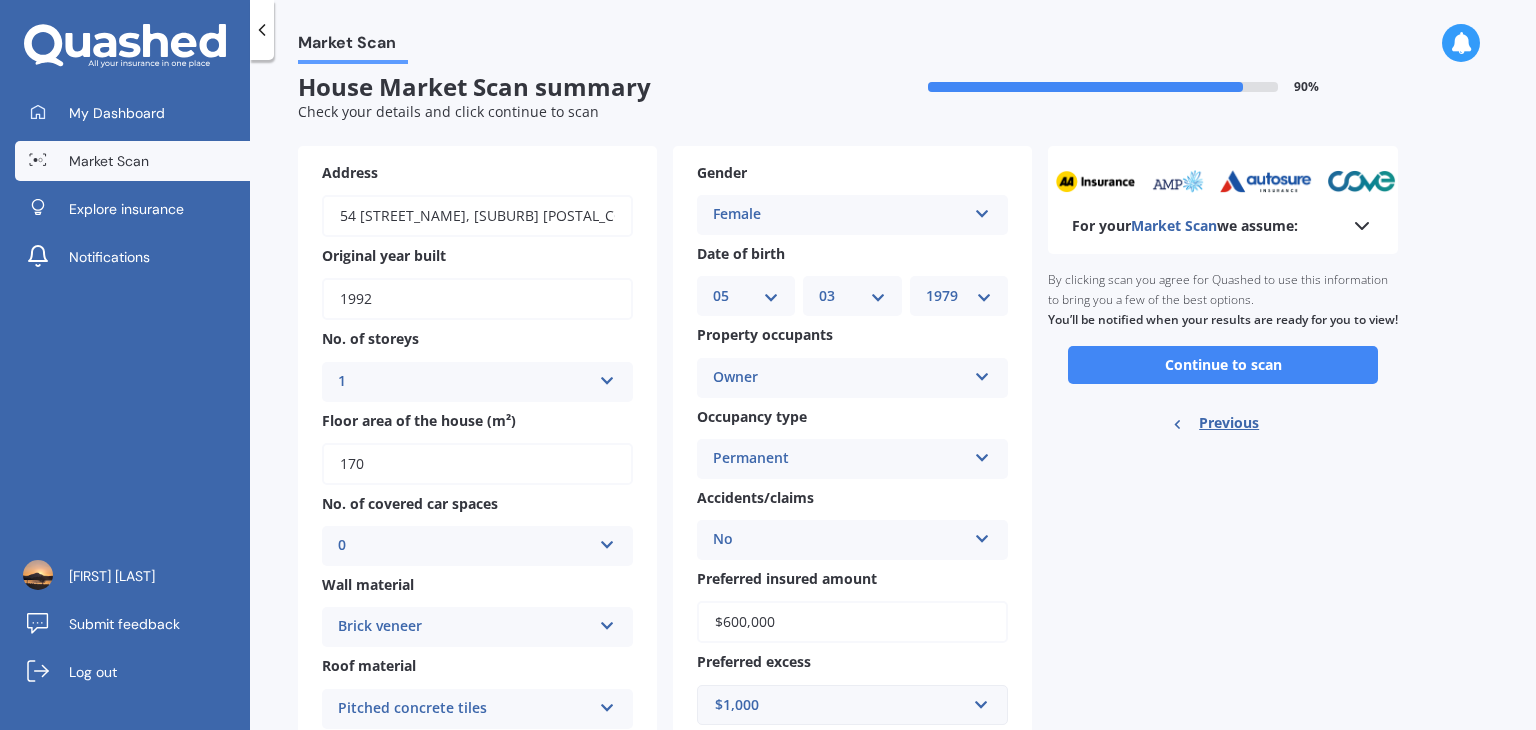 scroll, scrollTop: 0, scrollLeft: 0, axis: both 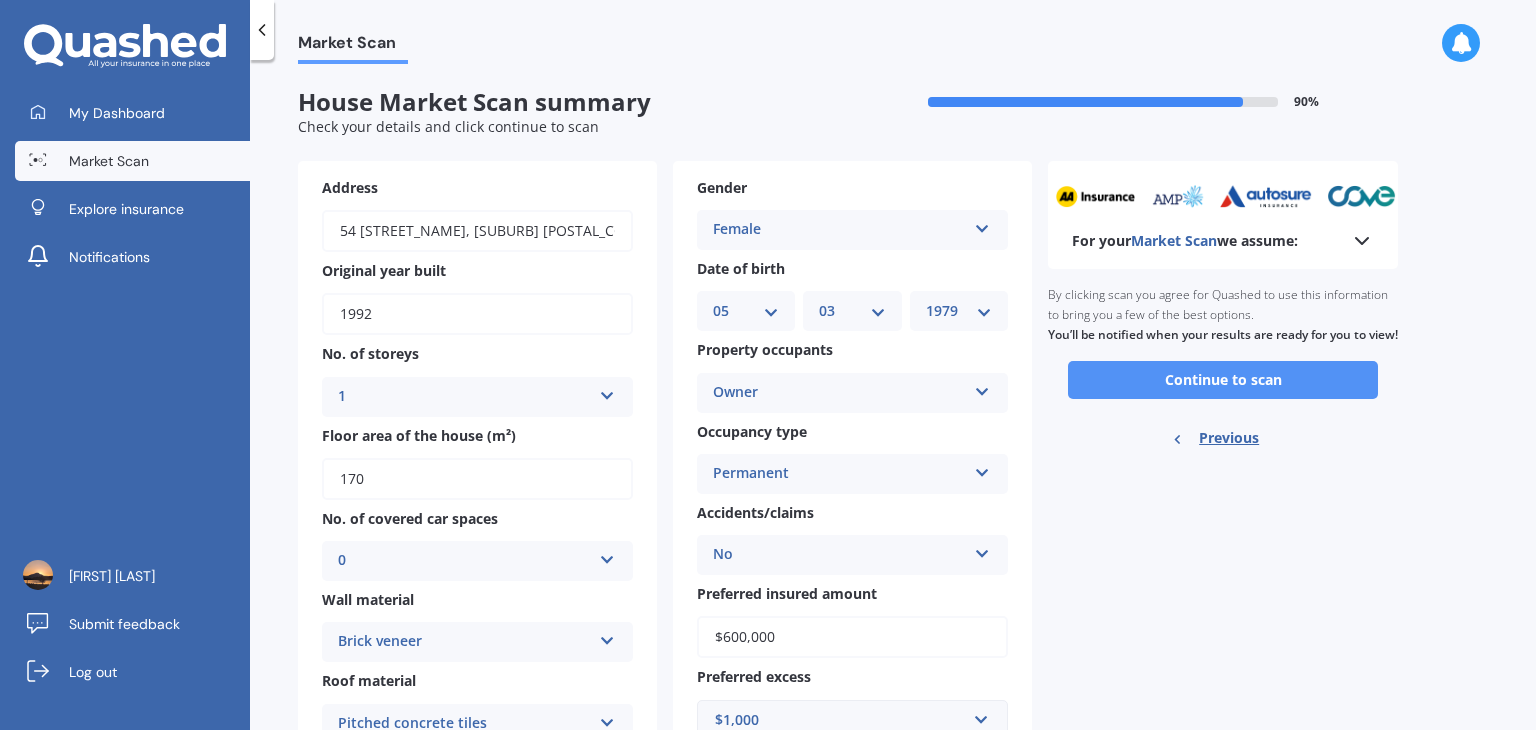 click on "Continue to scan" at bounding box center [1223, 380] 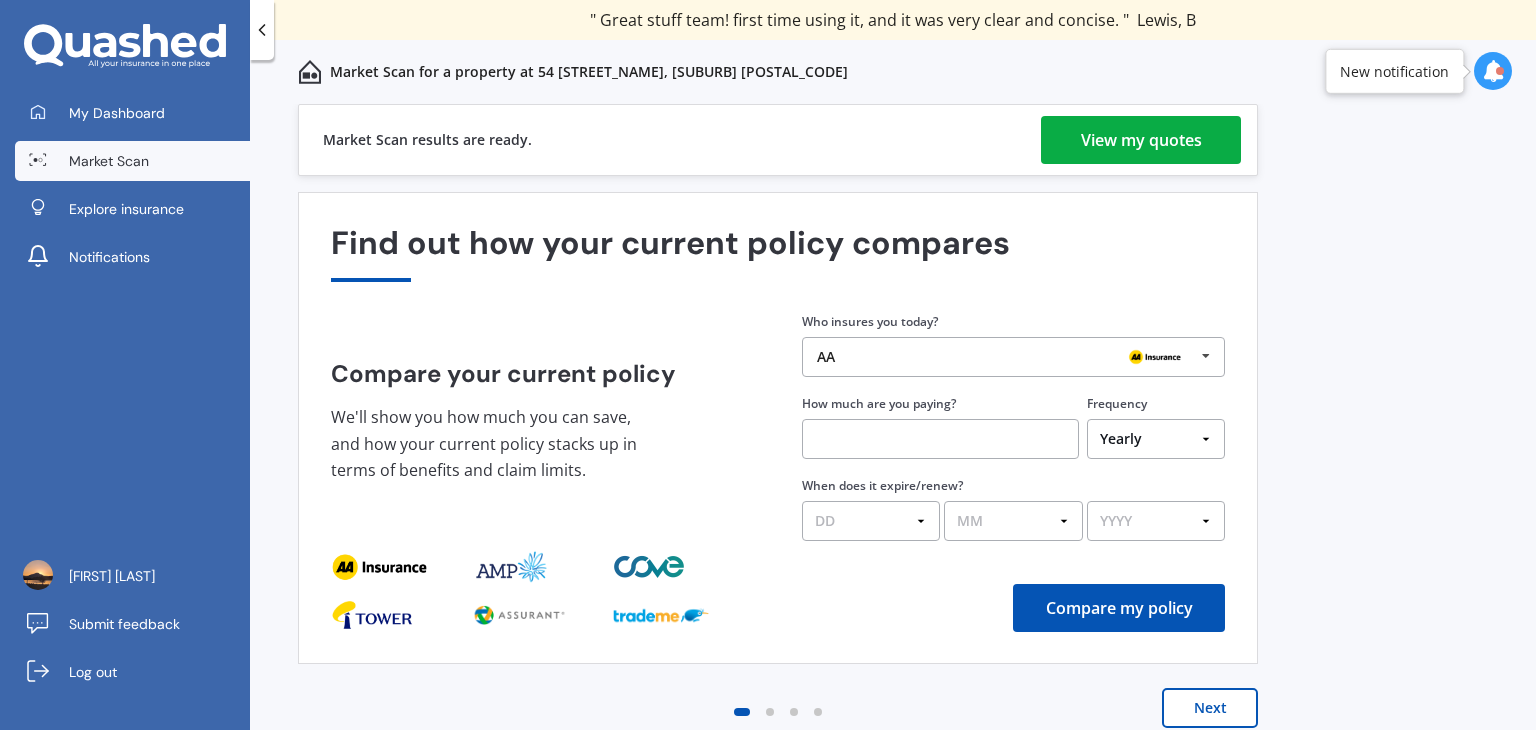 click on "View my quotes" at bounding box center (1141, 140) 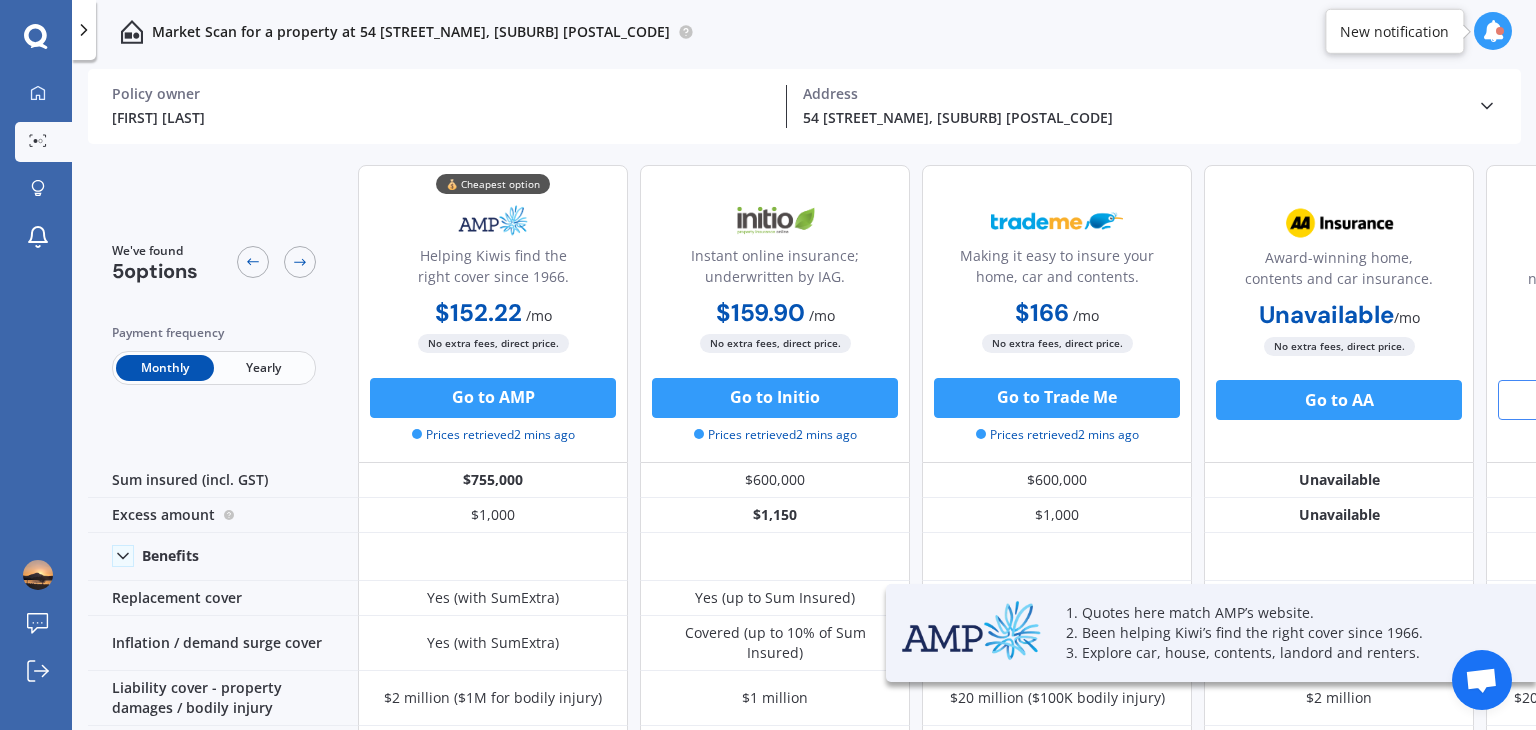 click on "Go to Tower" at bounding box center (1621, 400) 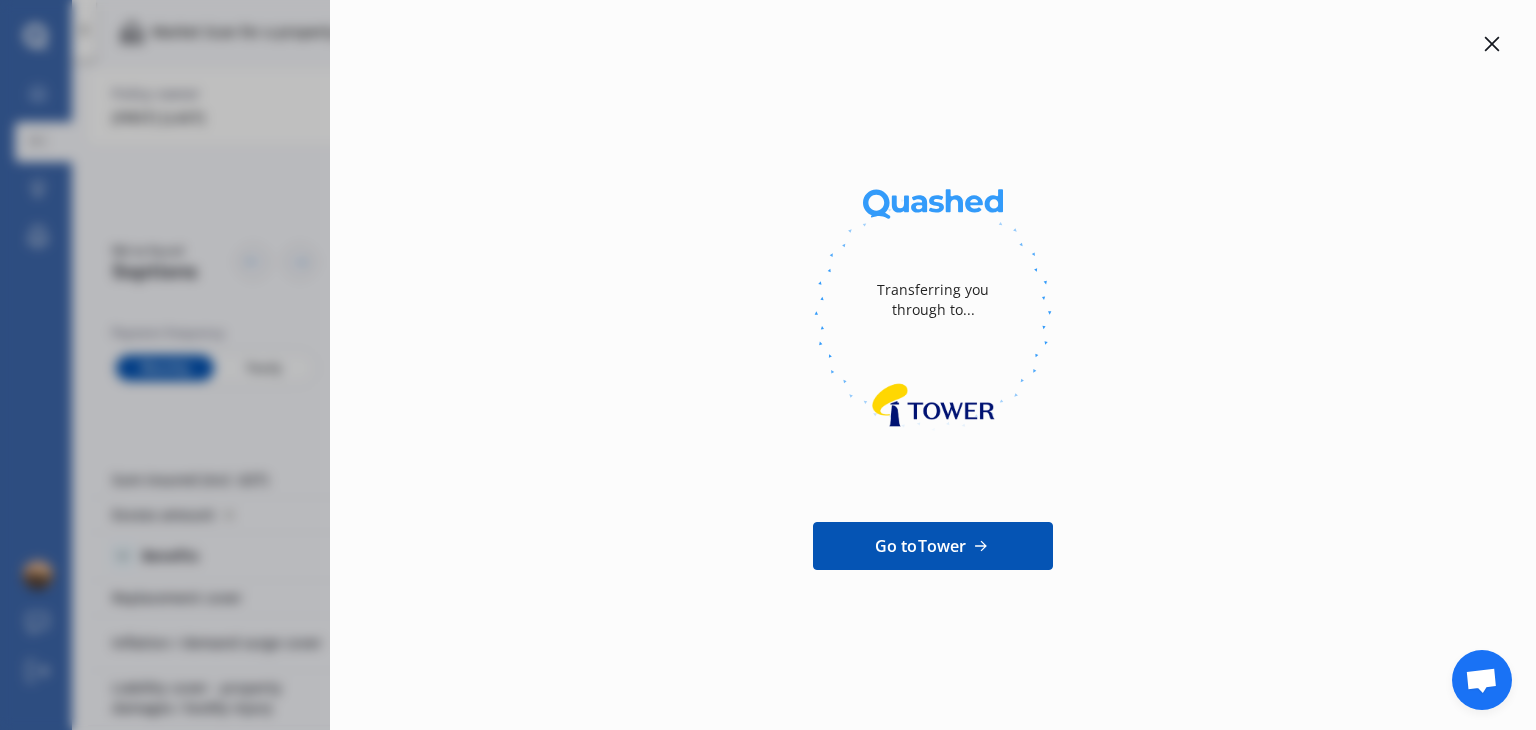 click 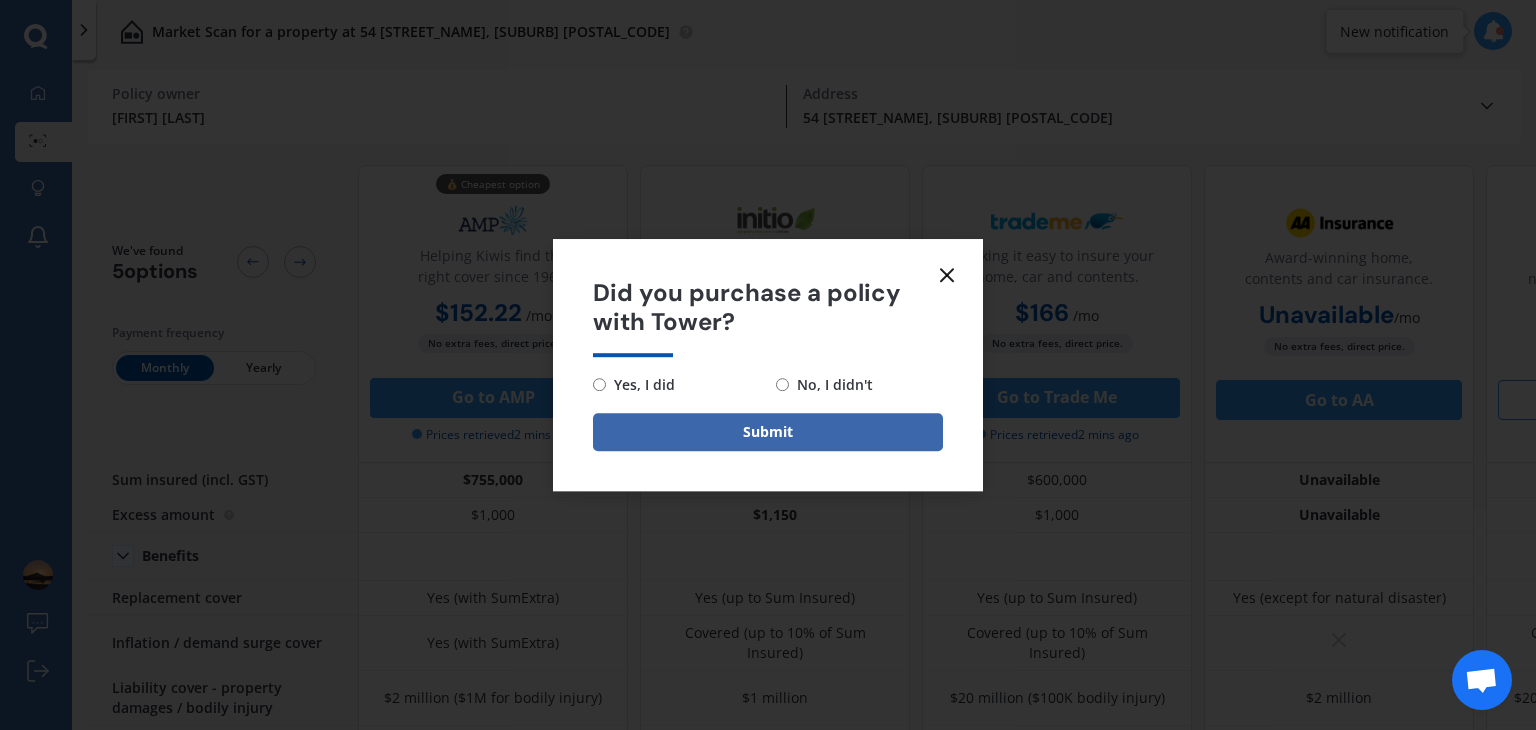 click on "No, I didn't" at bounding box center (831, 385) 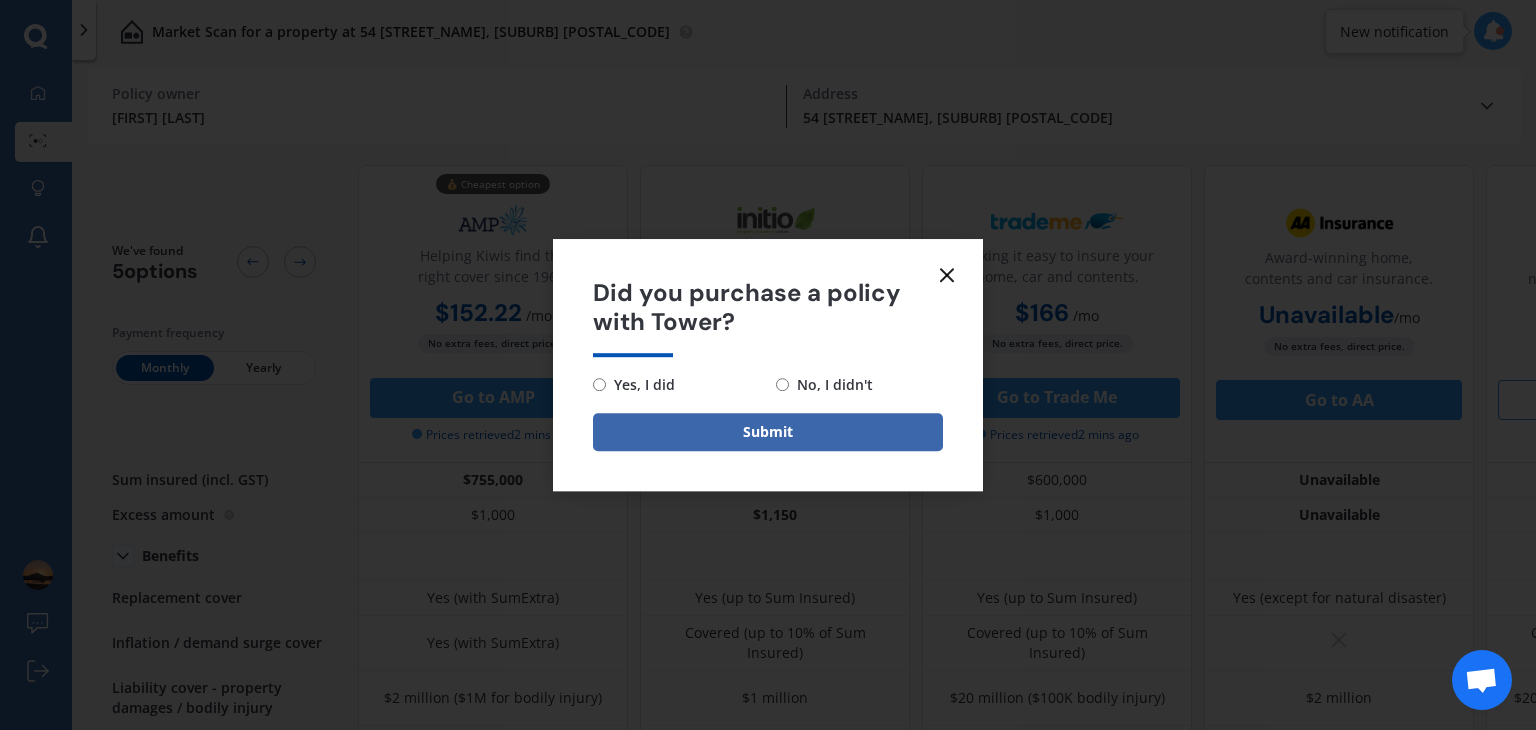 click on "No, I didn't" at bounding box center (782, 384) 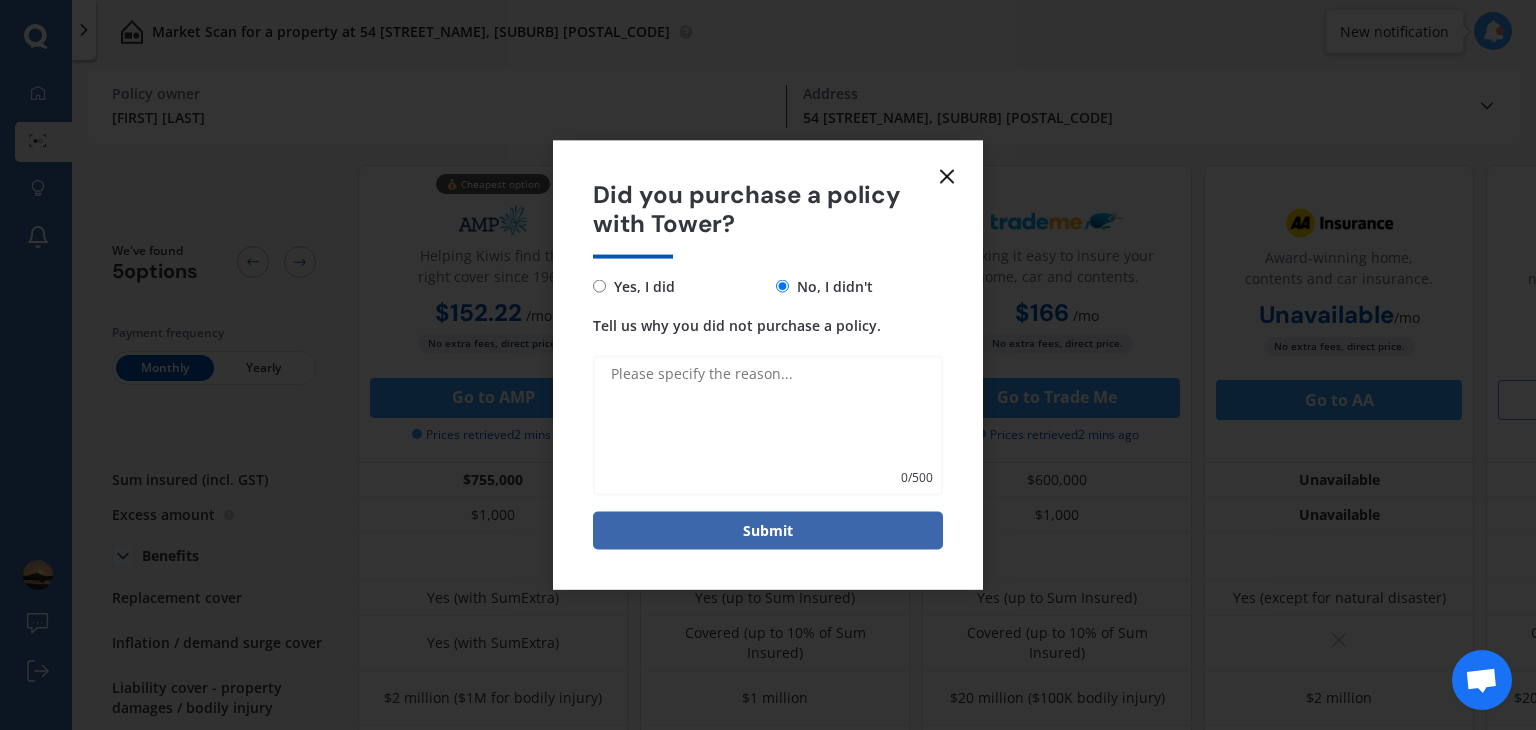 click 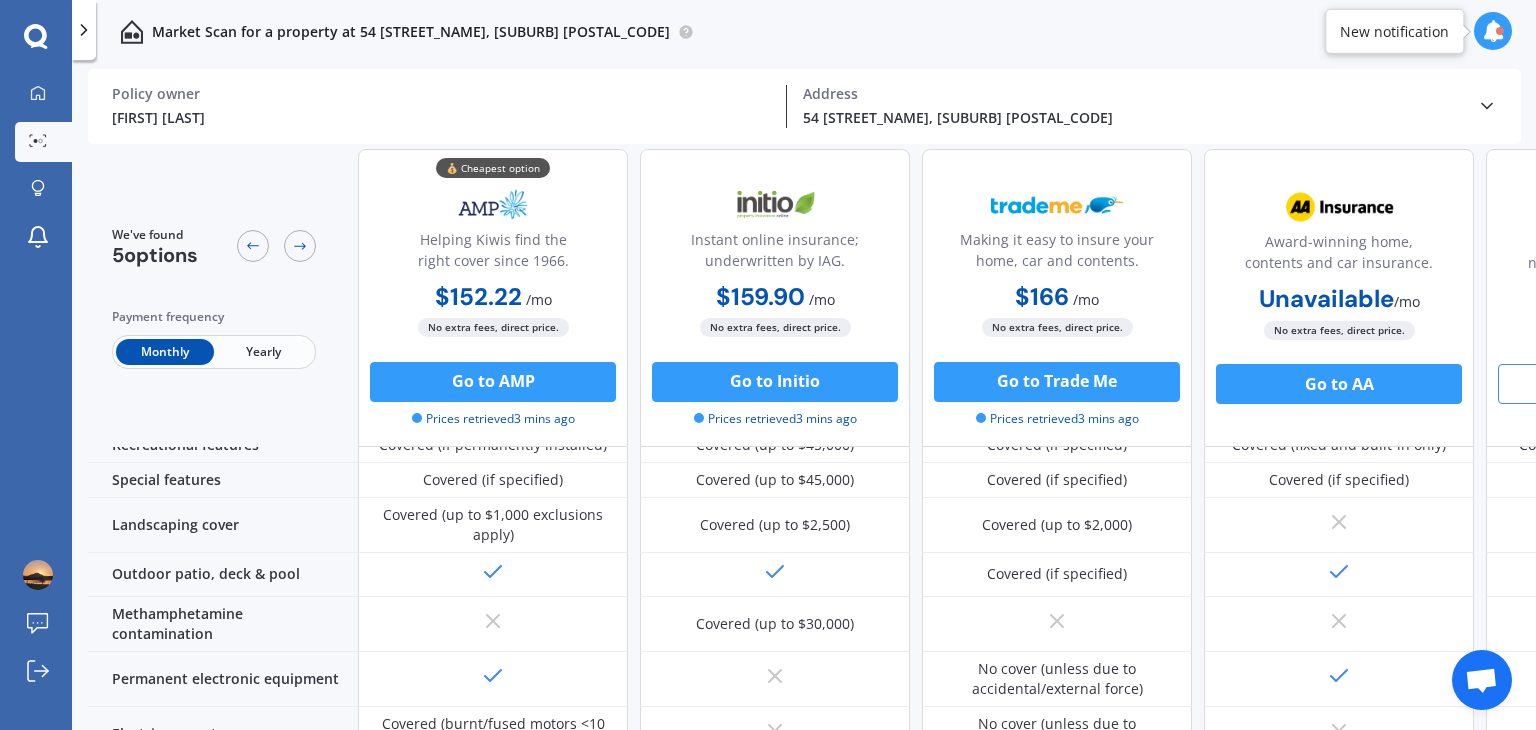 scroll, scrollTop: 520, scrollLeft: 0, axis: vertical 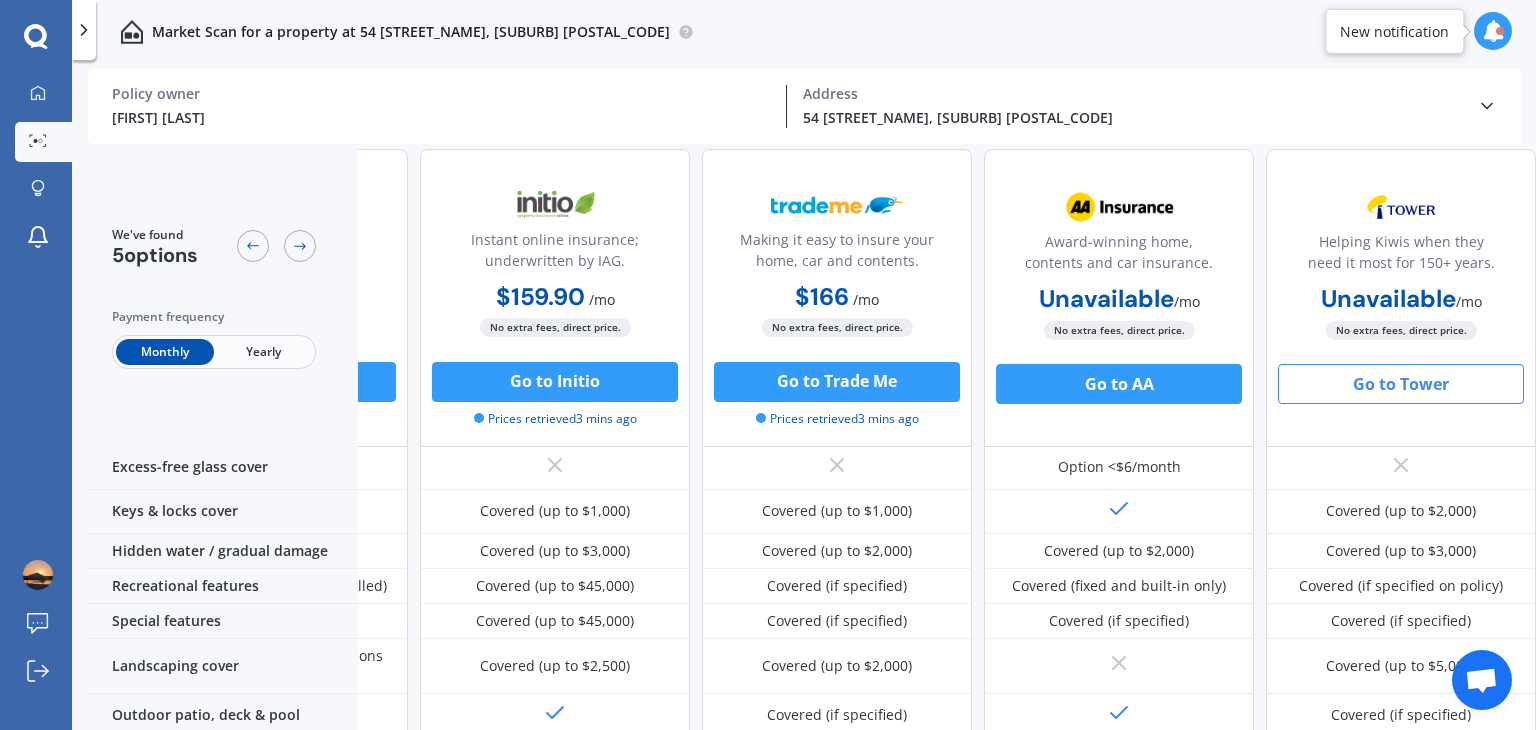 drag, startPoint x: 1525, startPoint y: 337, endPoint x: 1516, endPoint y: 280, distance: 57.706154 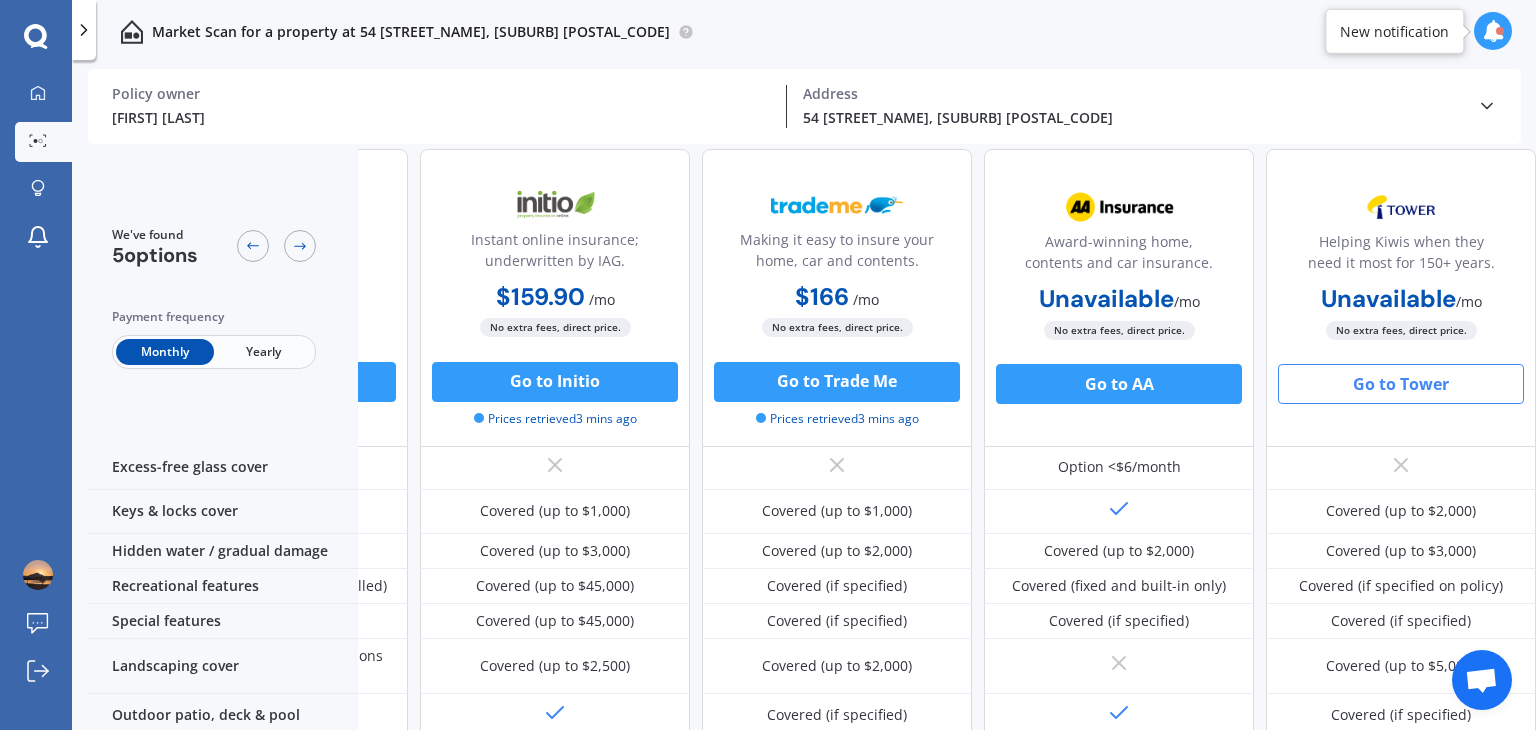 click on "Helping Kiwis when they need it most for 150+ years. Unavailable /  mo Unavailable   /  yr Unavailable   /  mo No extra fees, direct price. Go to Tower" at bounding box center [1401, 298] 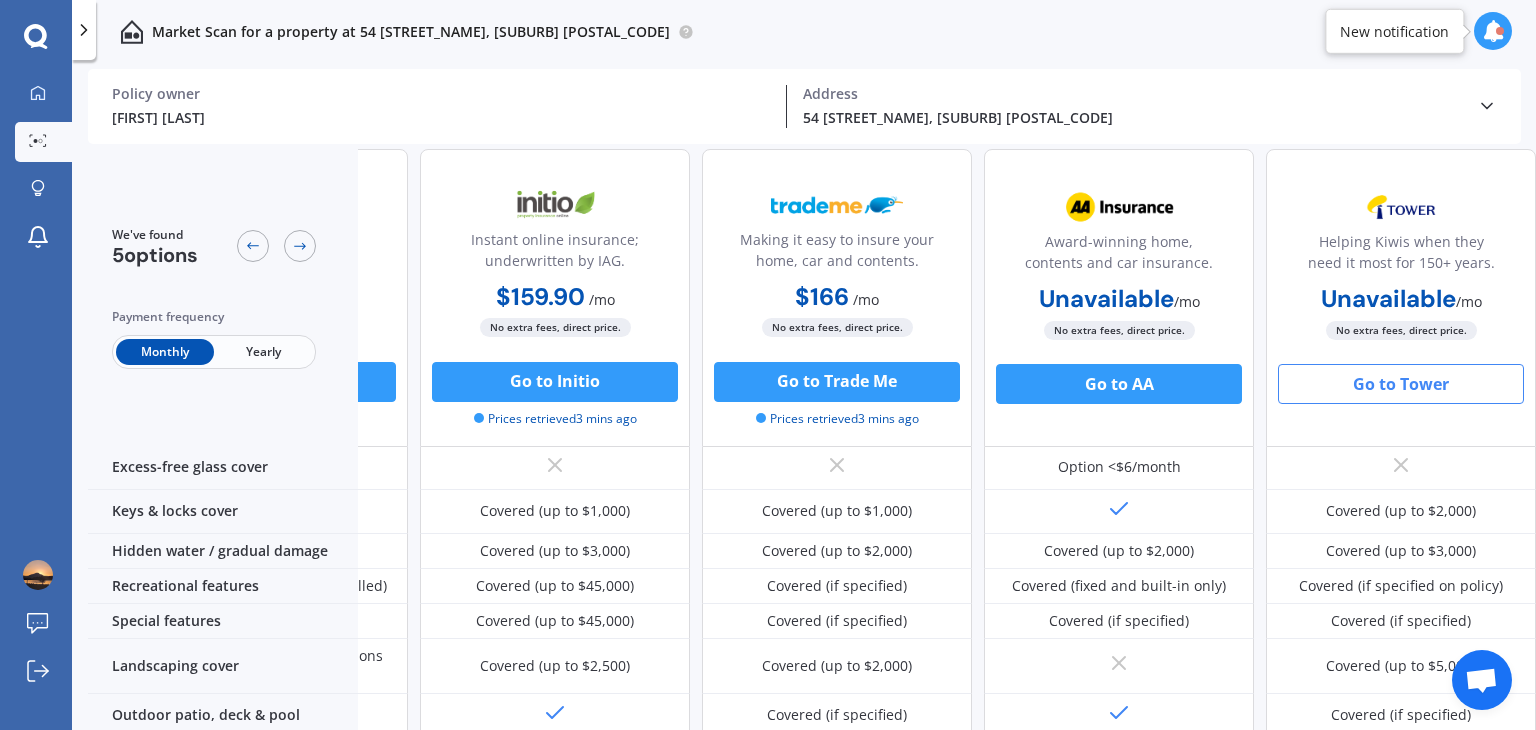 scroll, scrollTop: 0, scrollLeft: 229, axis: horizontal 